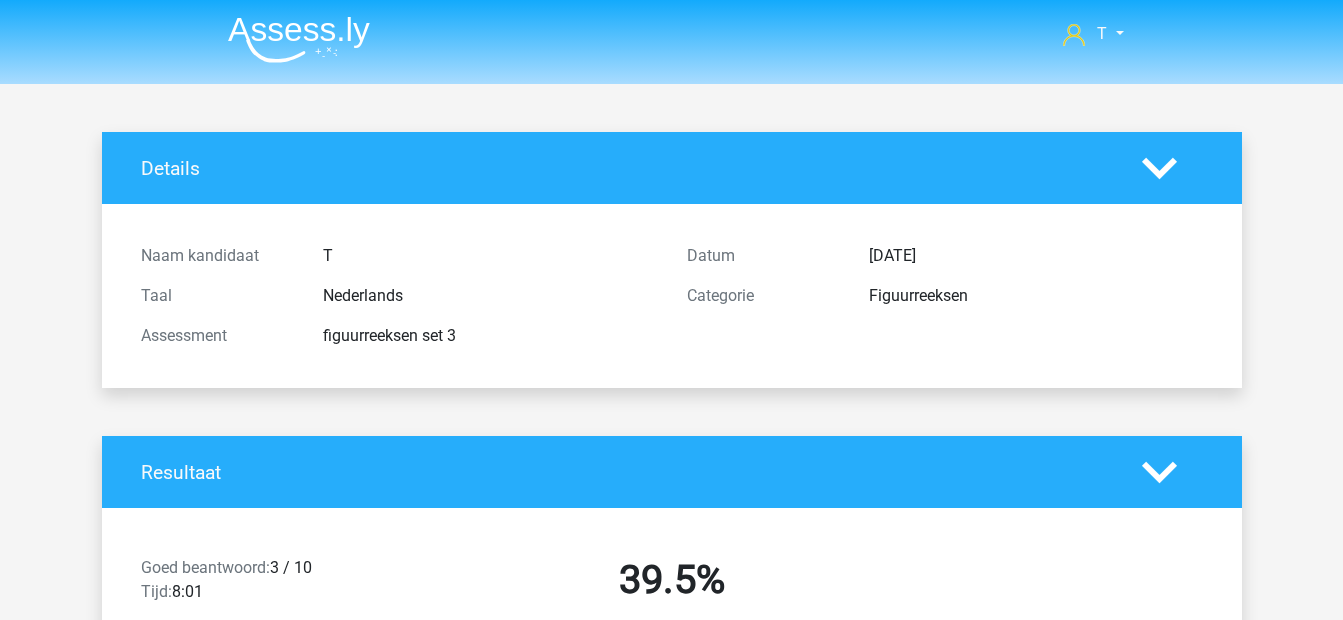 scroll, scrollTop: 1557, scrollLeft: 0, axis: vertical 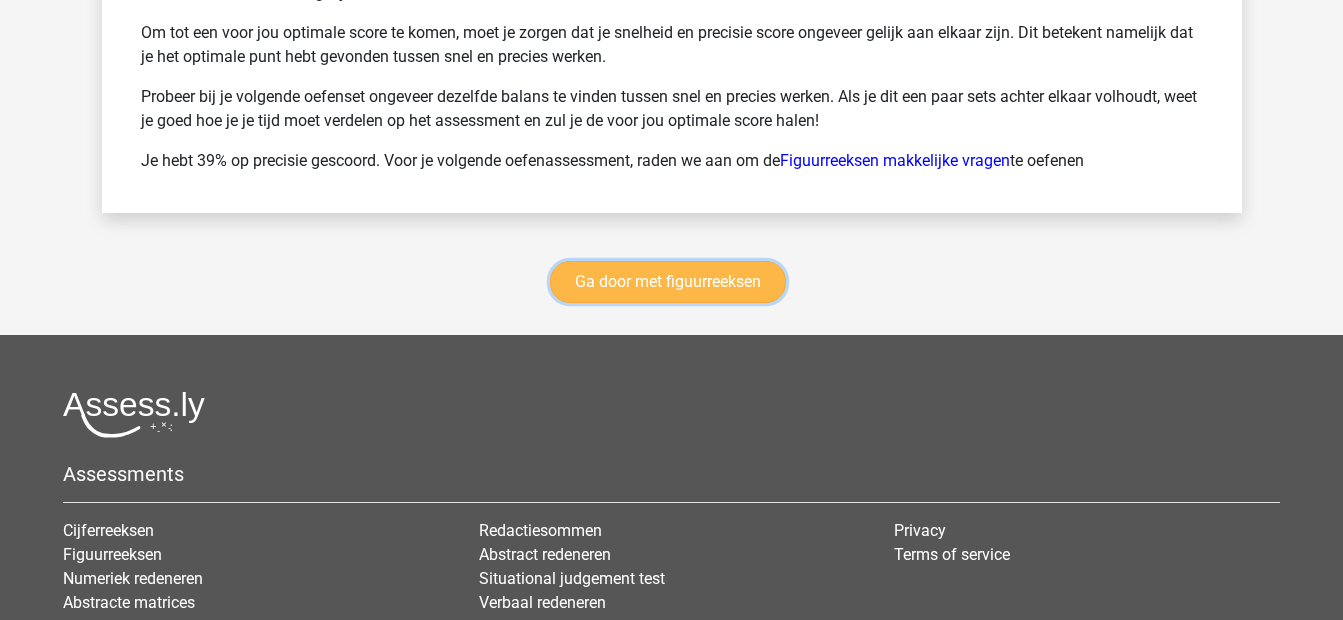 click on "Ga door met figuurreeksen" at bounding box center [668, 282] 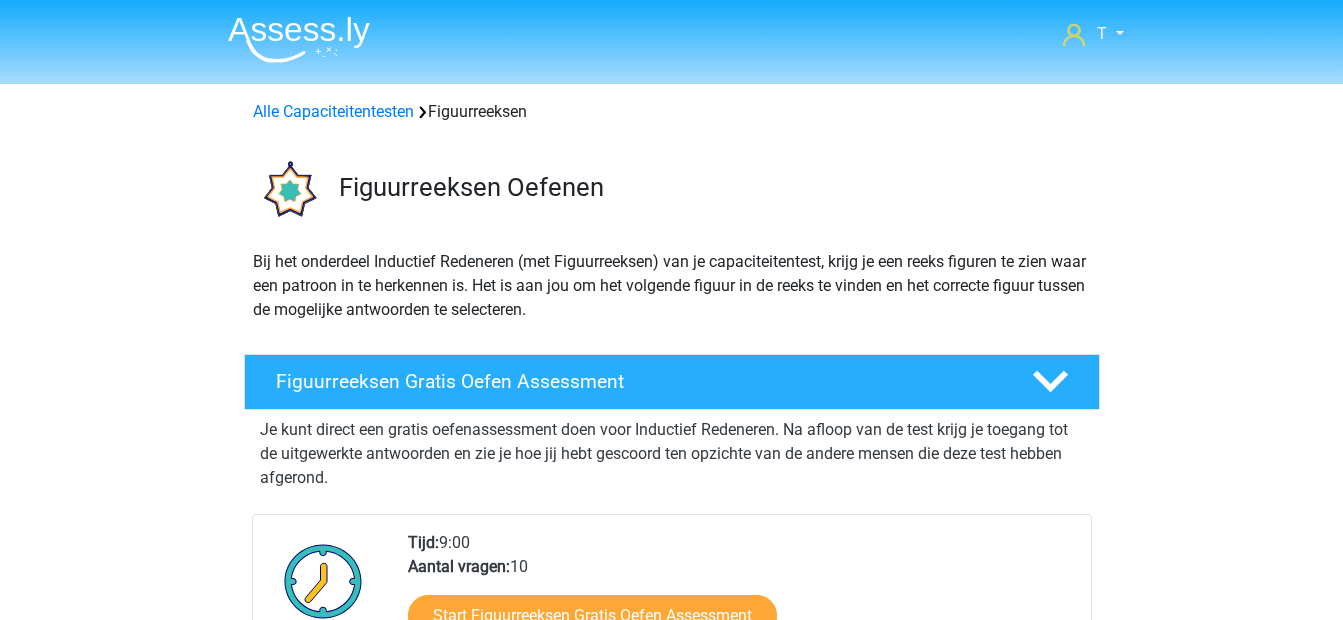 scroll, scrollTop: 869, scrollLeft: 0, axis: vertical 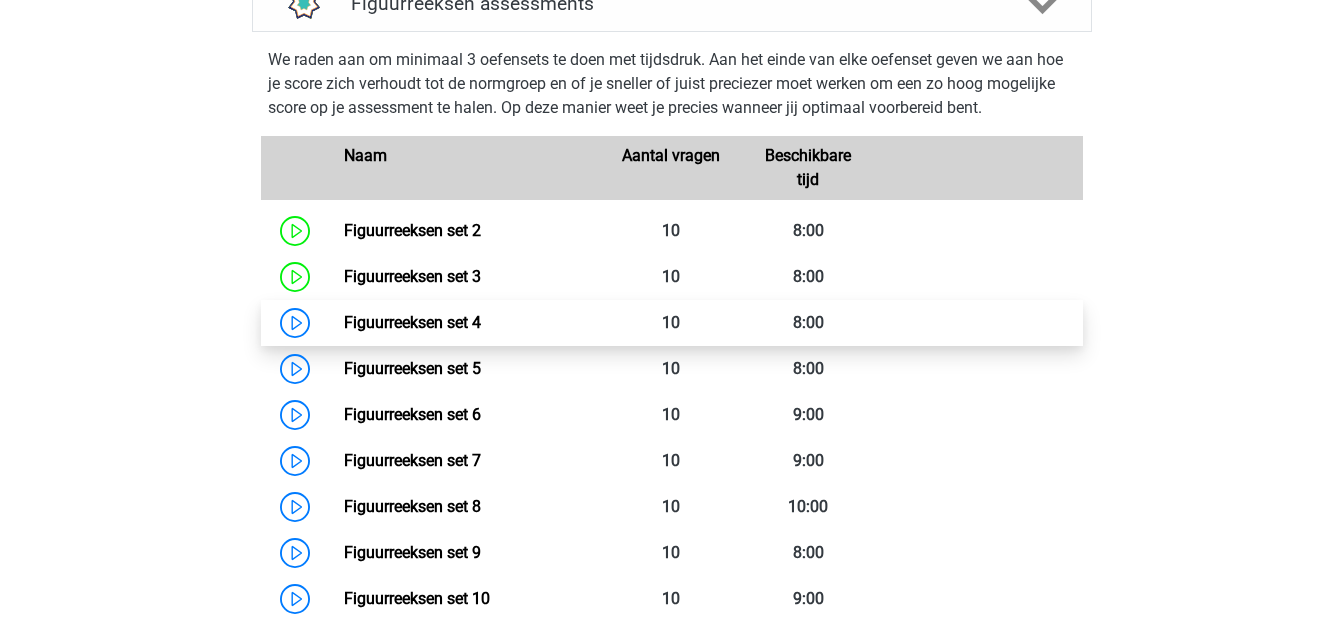 click on "Figuurreeksen
set 4" at bounding box center (412, 322) 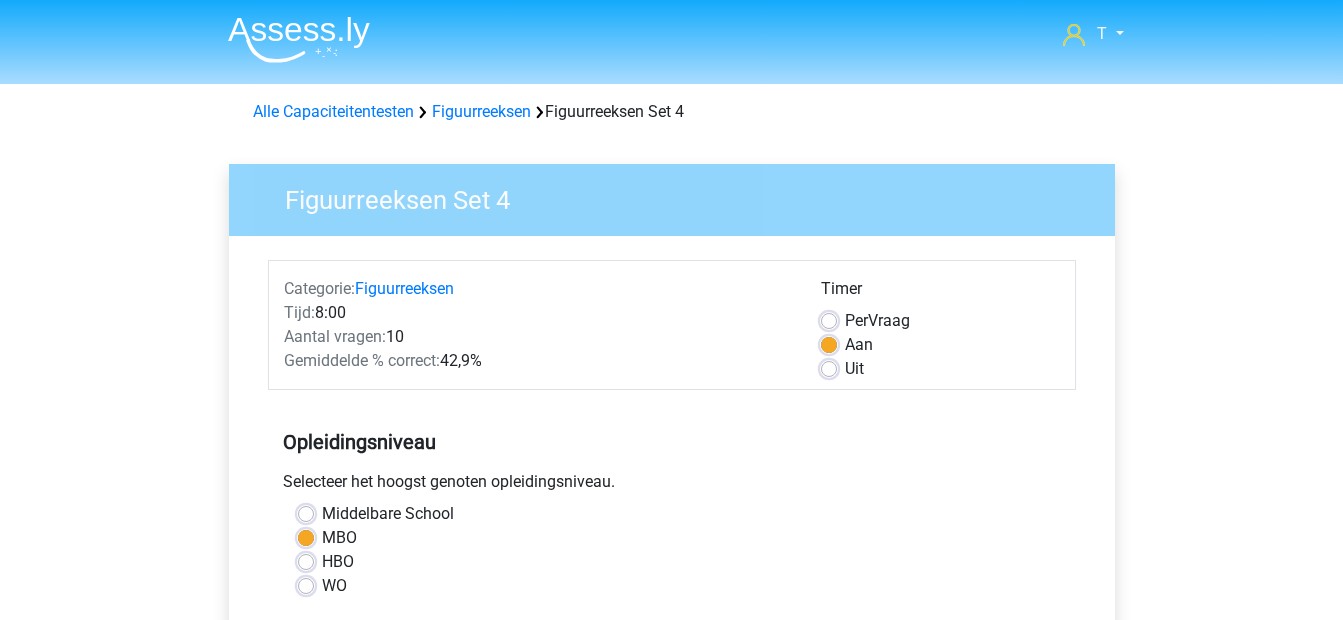 scroll, scrollTop: 0, scrollLeft: 0, axis: both 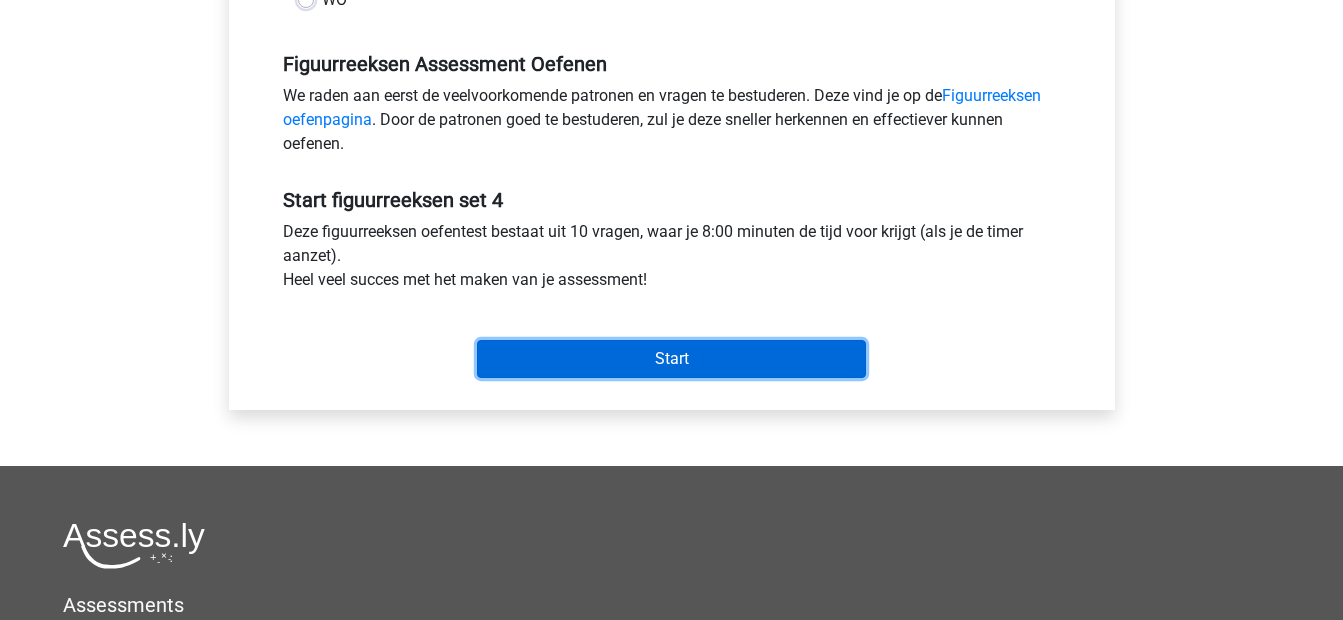click on "Start" at bounding box center (671, 359) 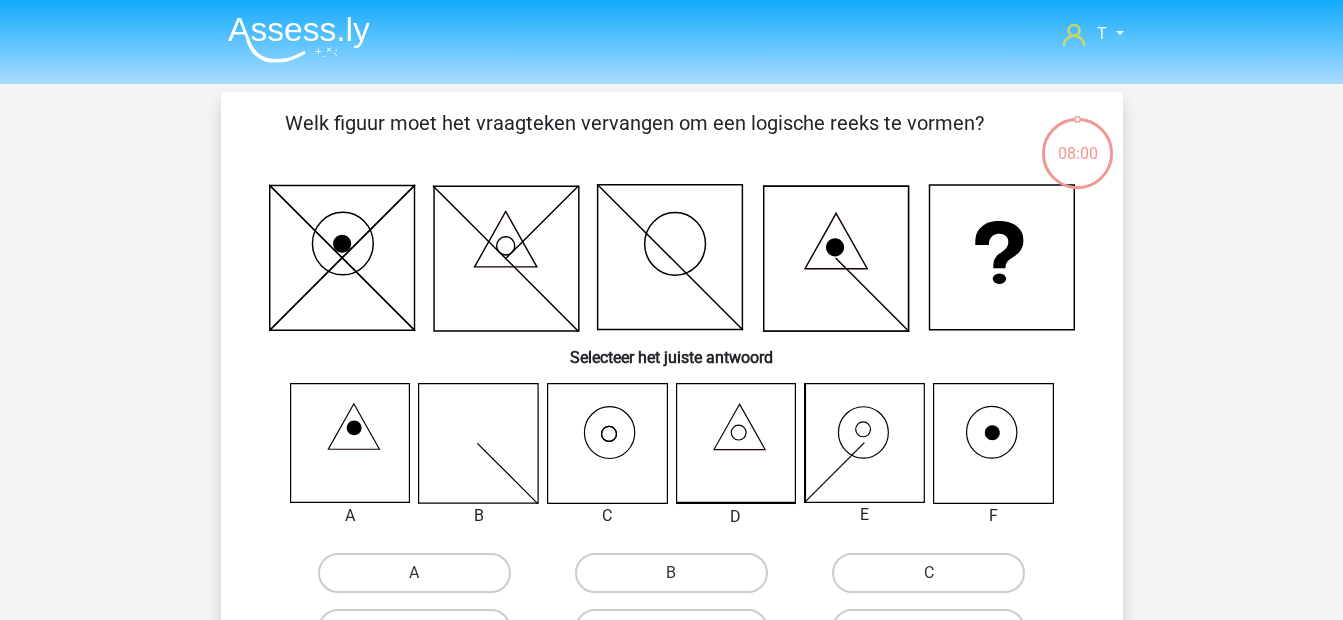 scroll, scrollTop: 0, scrollLeft: 0, axis: both 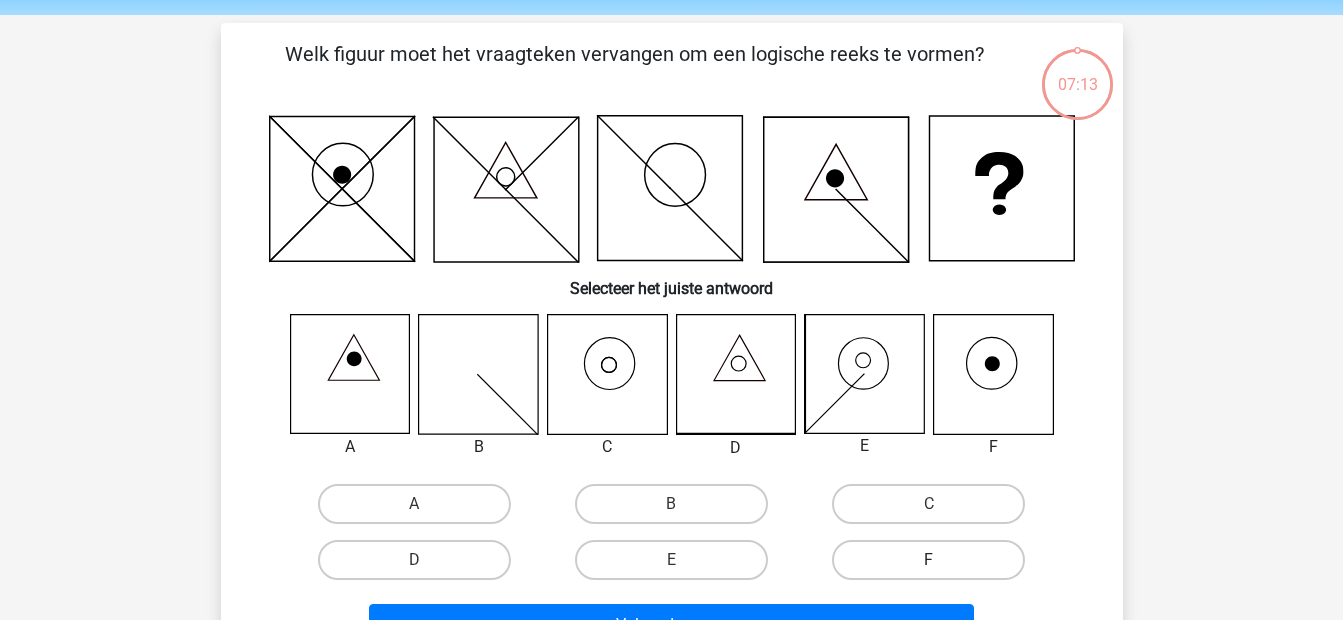 click on "F" at bounding box center [928, 560] 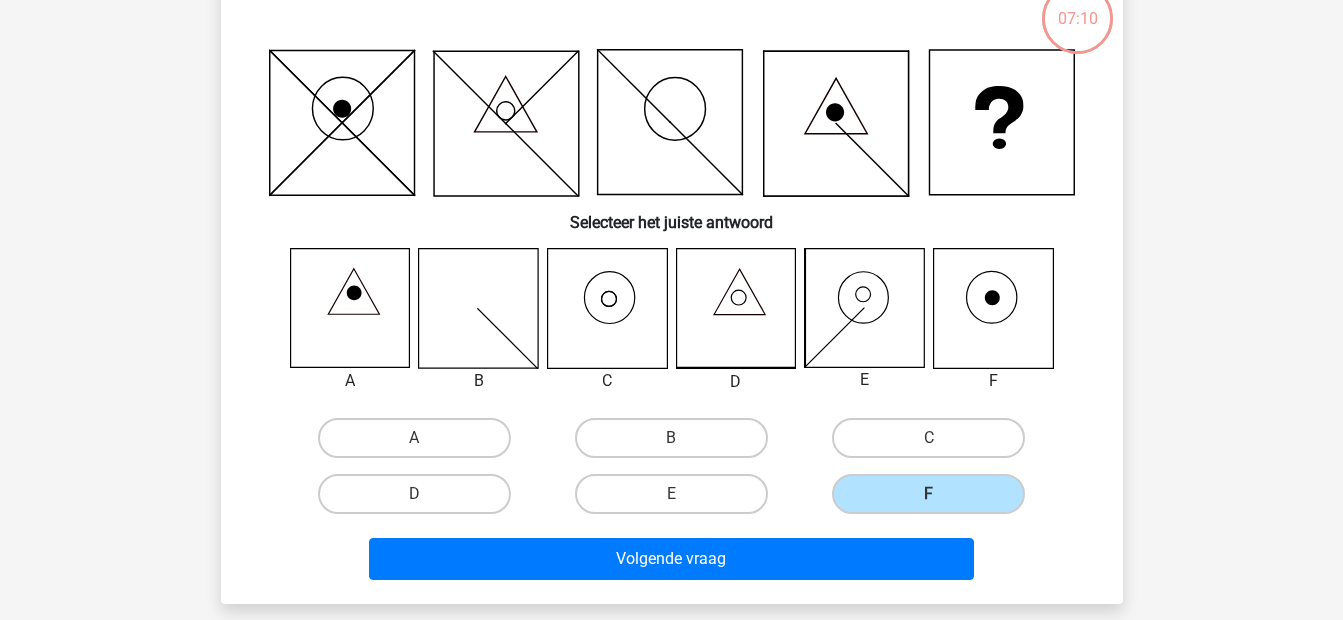 scroll, scrollTop: 138, scrollLeft: 0, axis: vertical 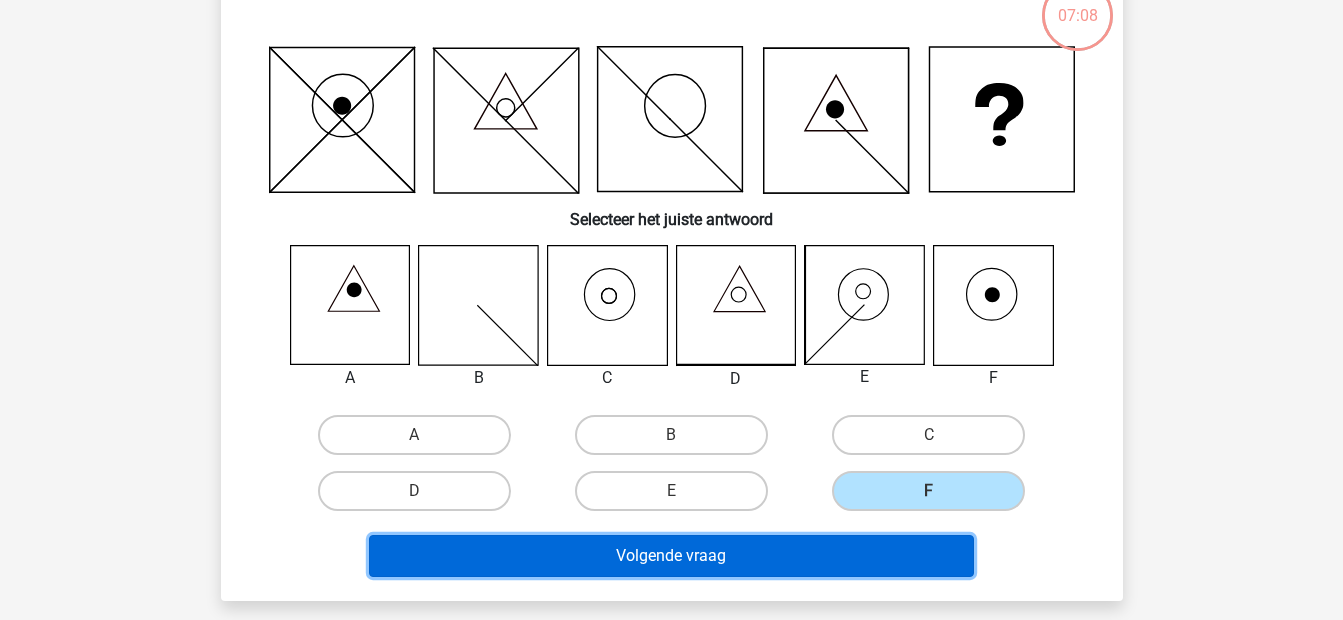 click on "Volgende vraag" at bounding box center [671, 556] 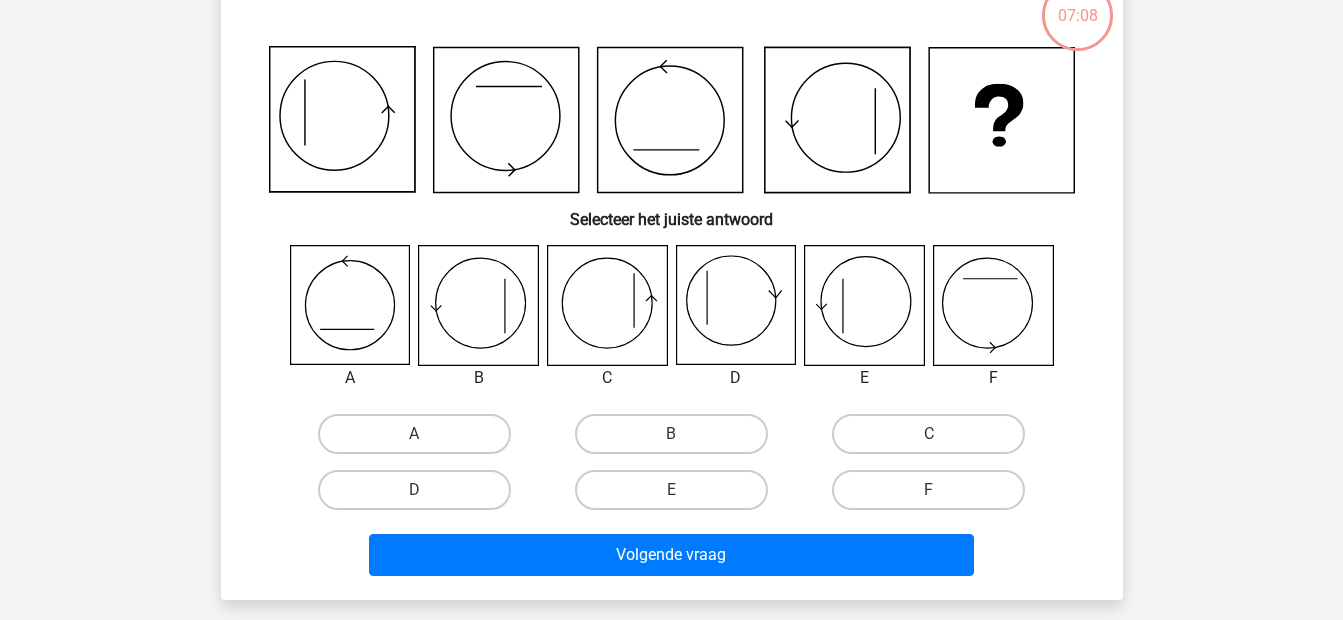scroll, scrollTop: 92, scrollLeft: 0, axis: vertical 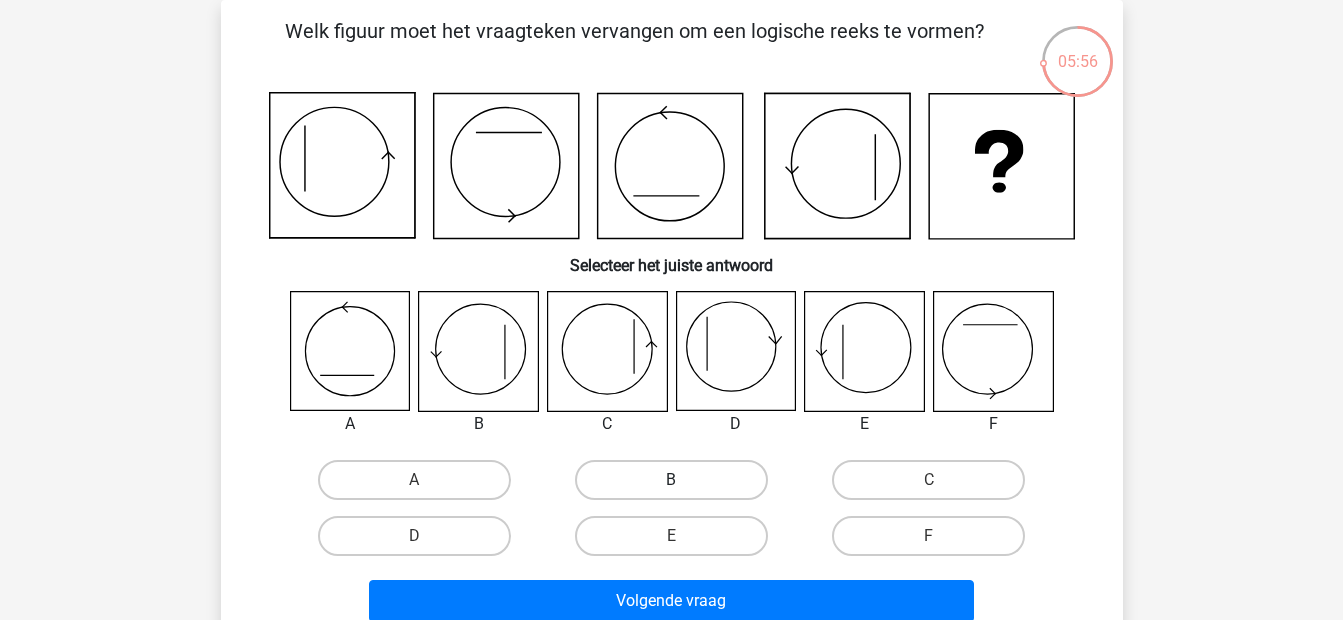 click on "B" at bounding box center [671, 480] 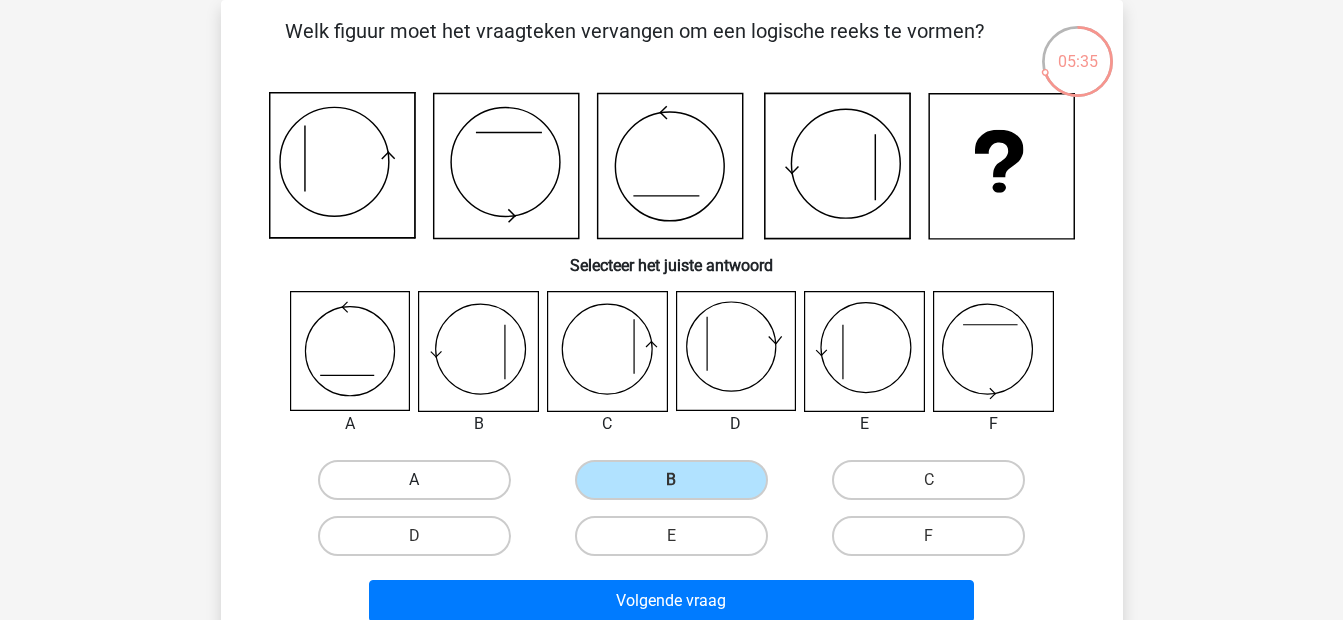 click on "A" at bounding box center [414, 480] 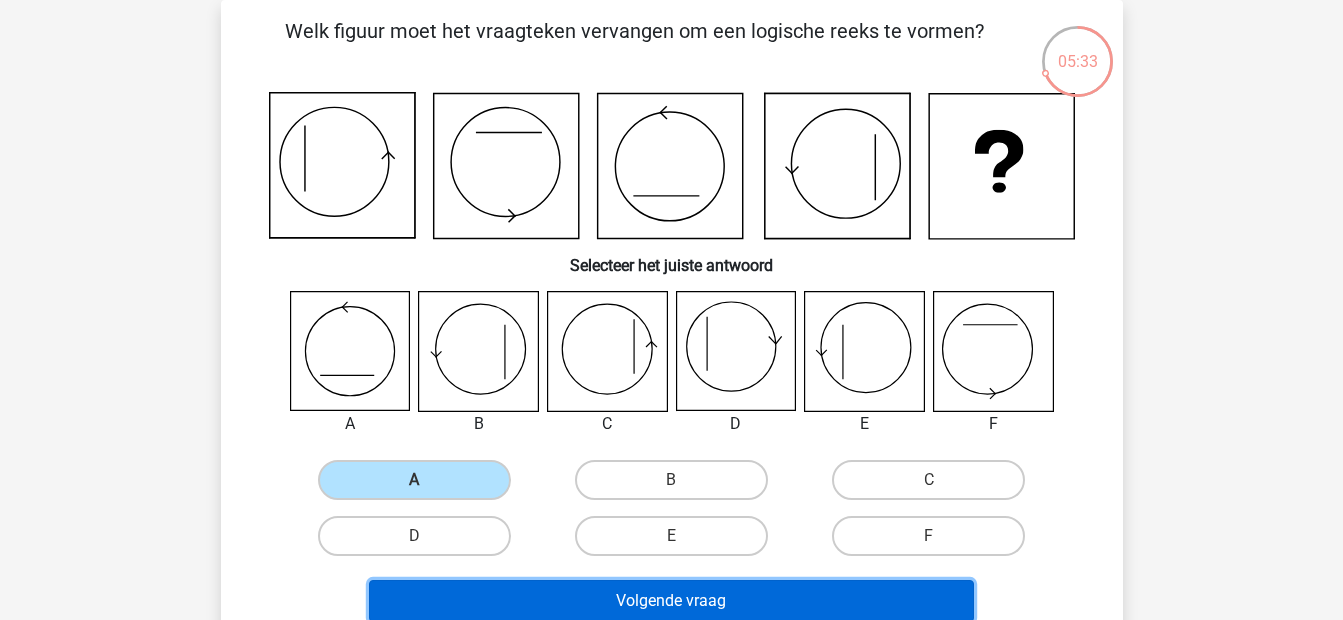 click on "Volgende vraag" at bounding box center [671, 601] 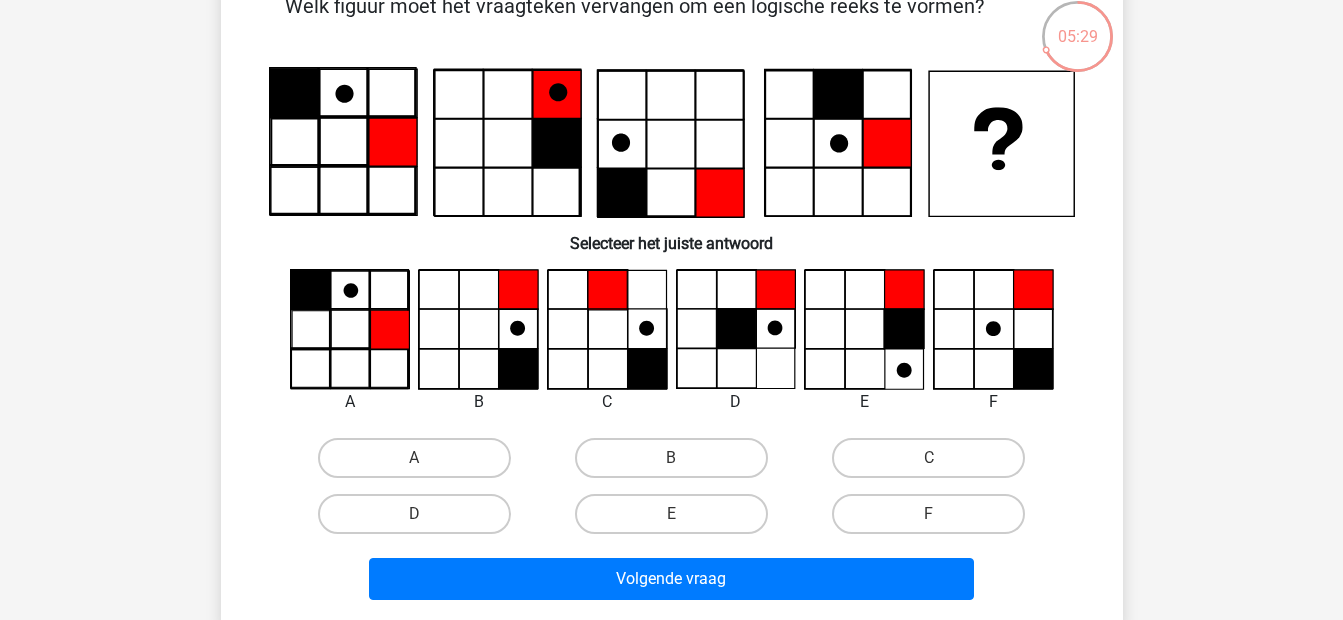 scroll, scrollTop: 122, scrollLeft: 0, axis: vertical 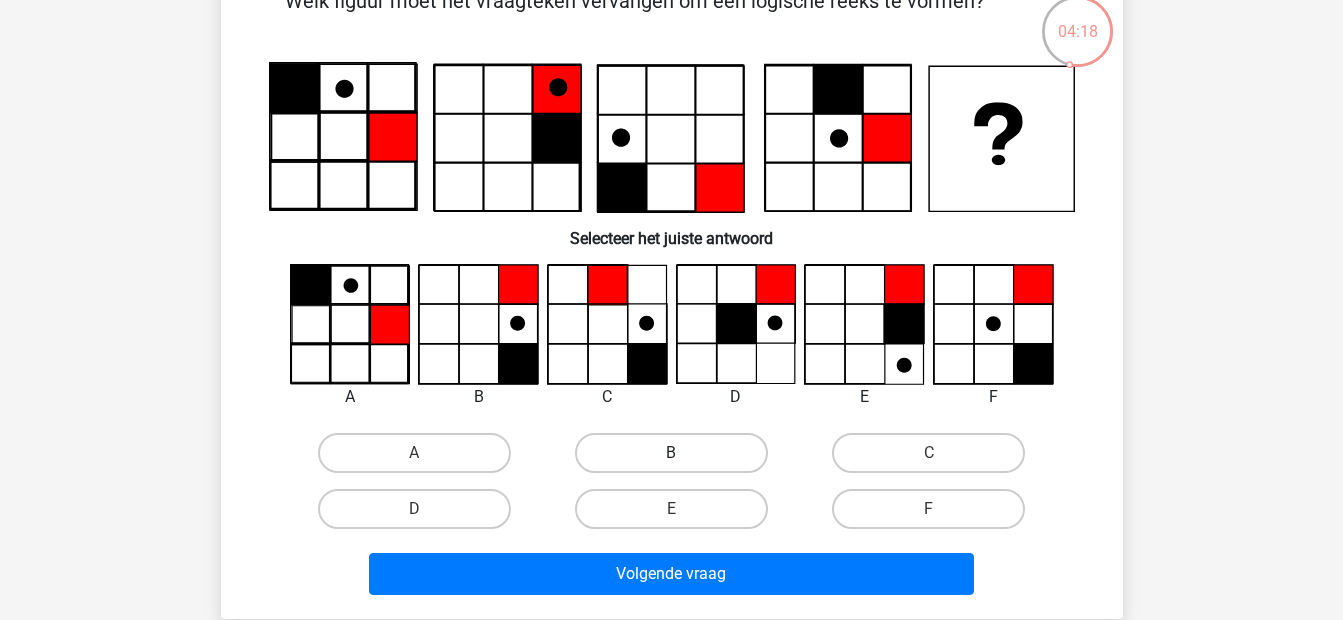 click on "B" at bounding box center [671, 453] 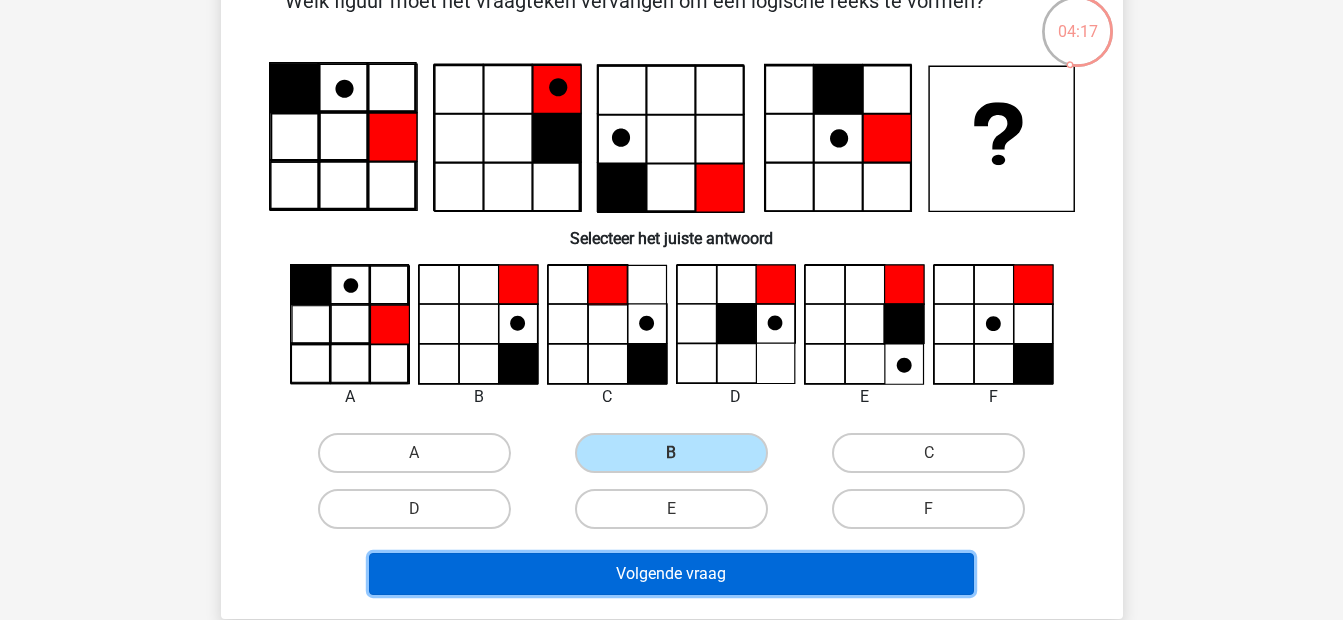 click on "Volgende vraag" at bounding box center (671, 574) 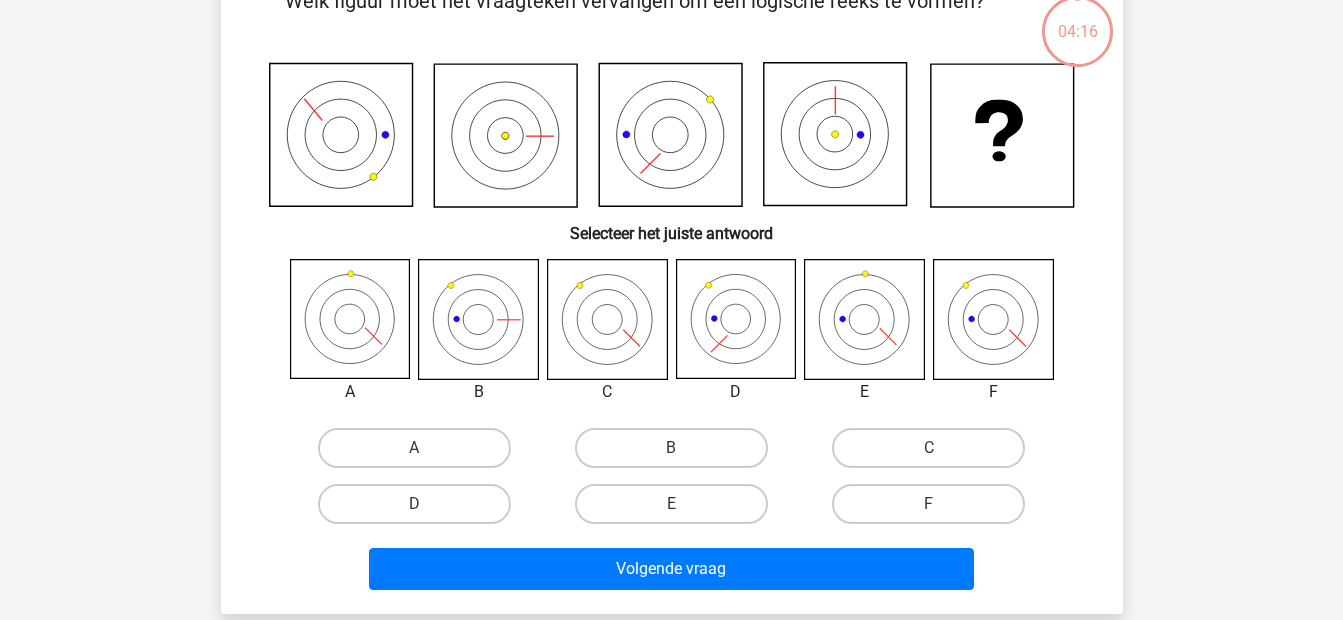 scroll, scrollTop: 92, scrollLeft: 0, axis: vertical 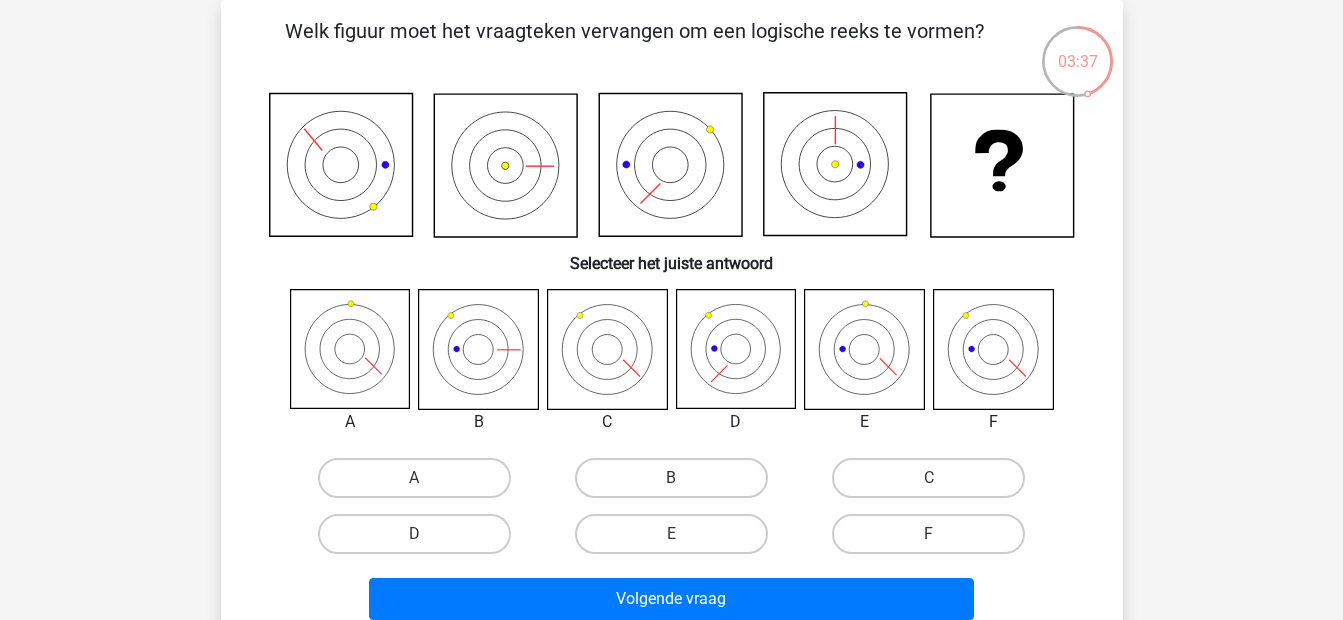 click on "B" at bounding box center (677, 484) 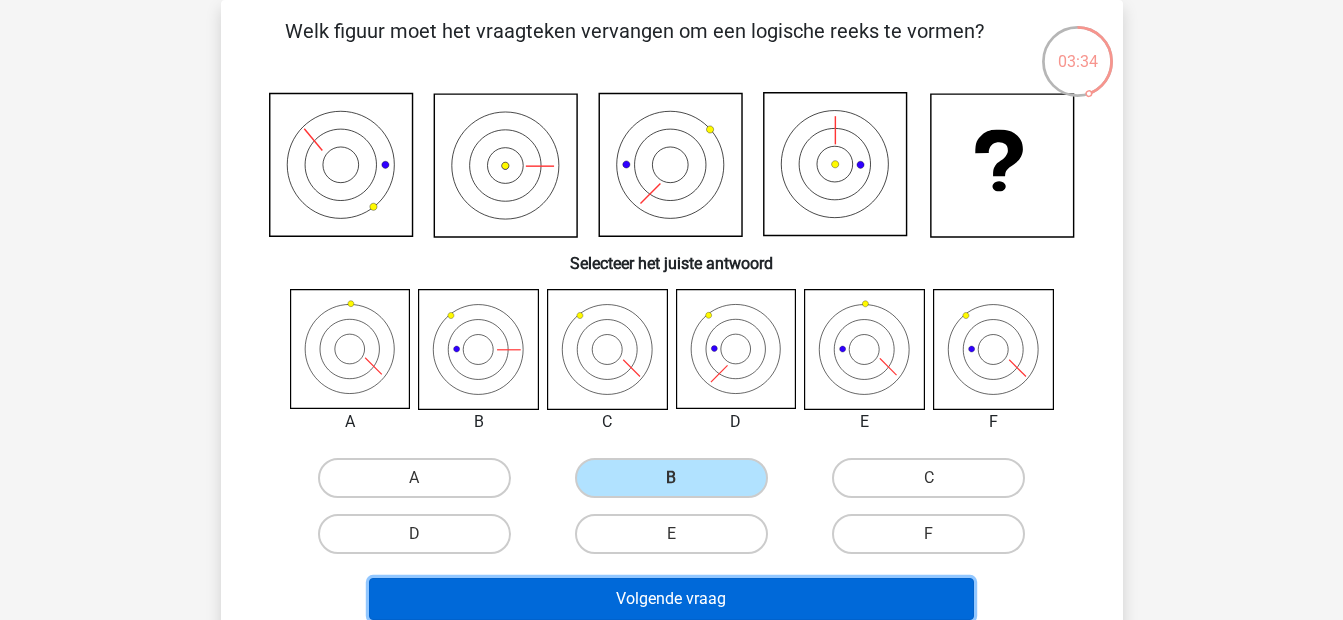 click on "Volgende vraag" at bounding box center [671, 599] 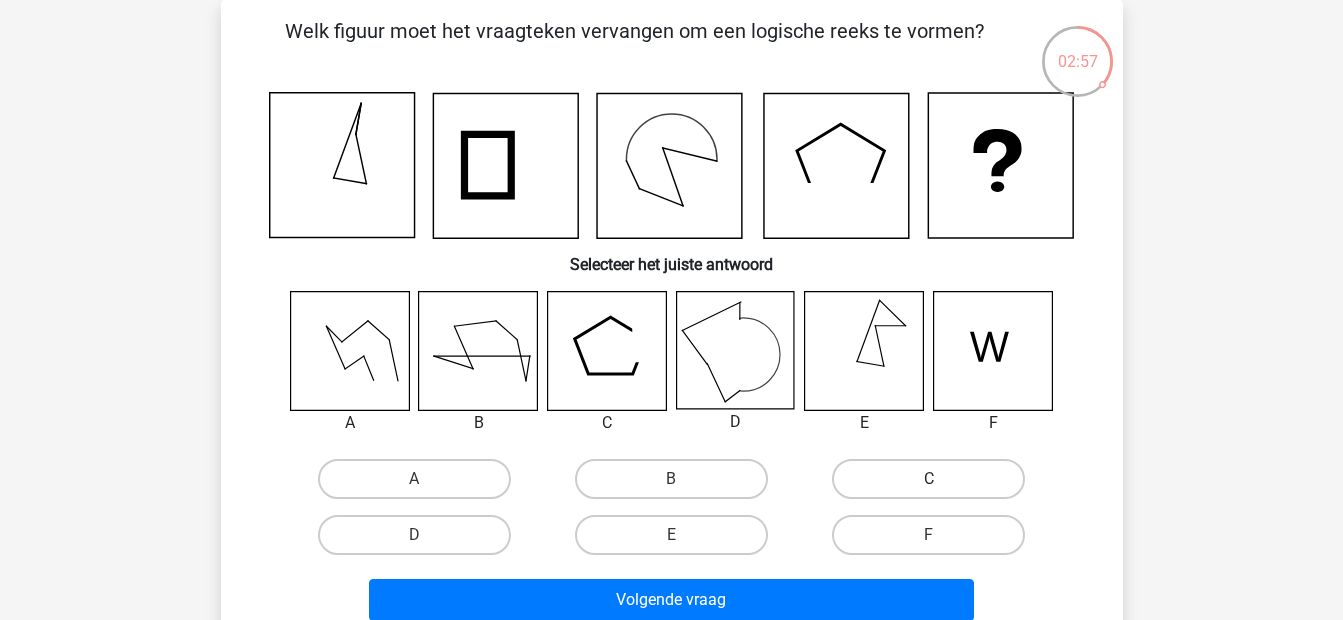 click on "C" at bounding box center [928, 479] 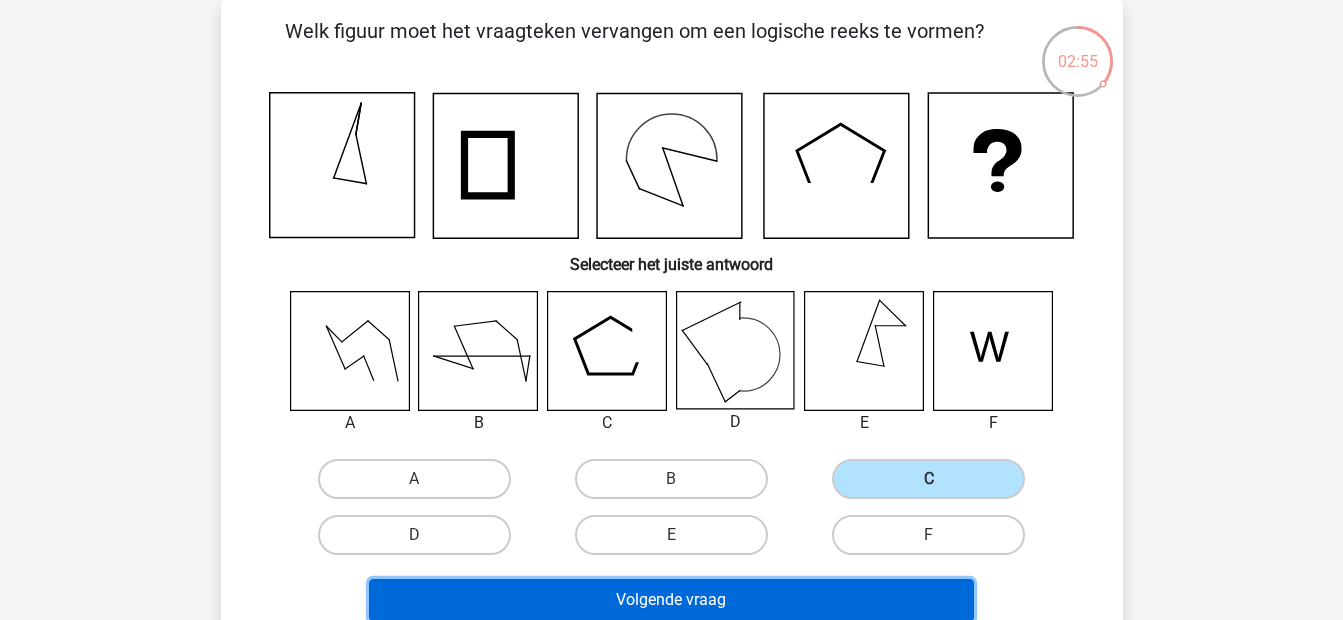 click on "Volgende vraag" at bounding box center (671, 600) 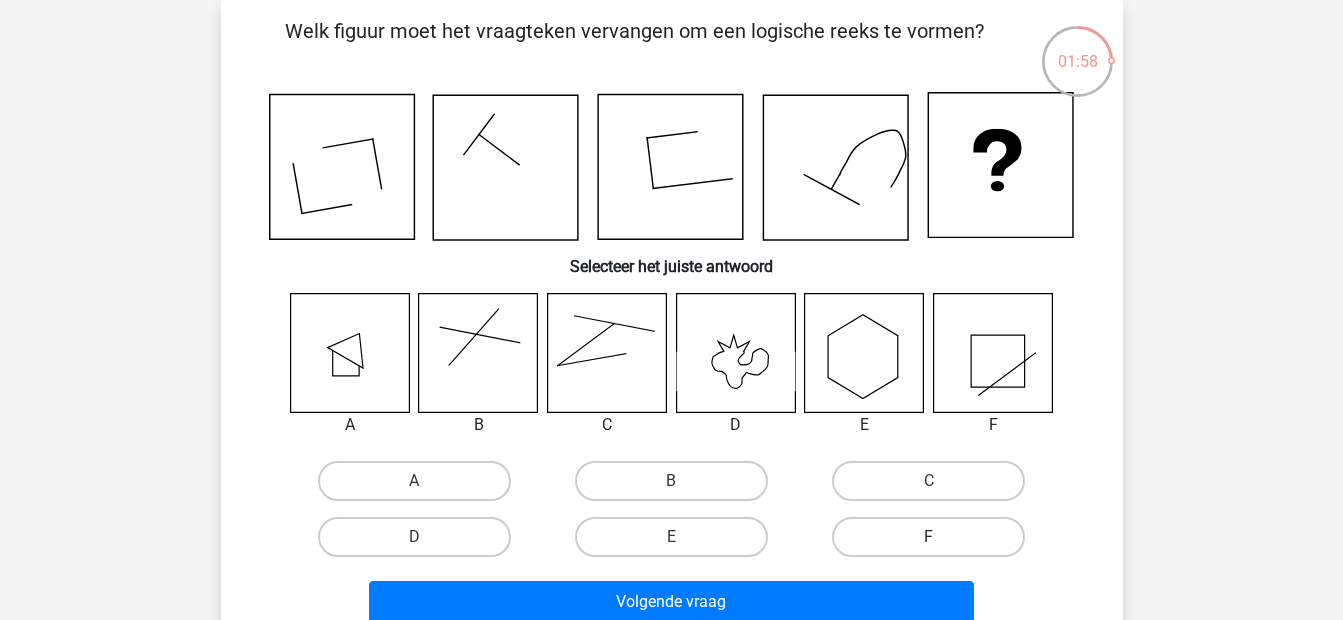 click on "F" at bounding box center [928, 537] 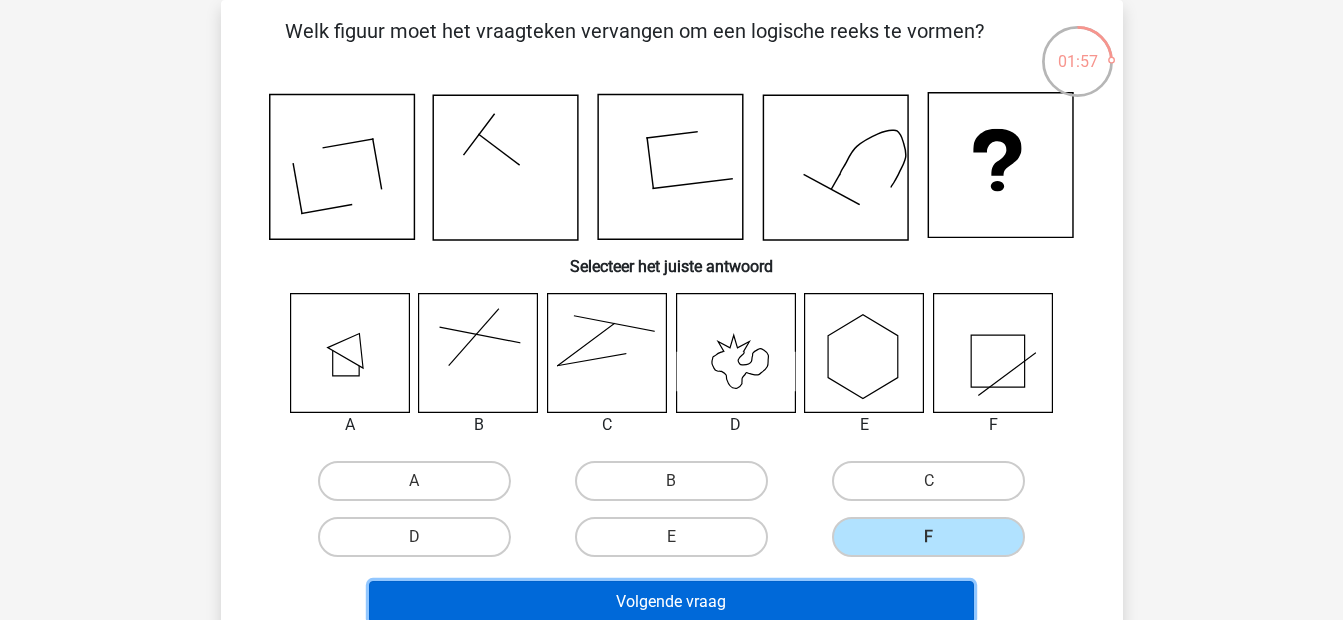 click on "Volgende vraag" at bounding box center (671, 602) 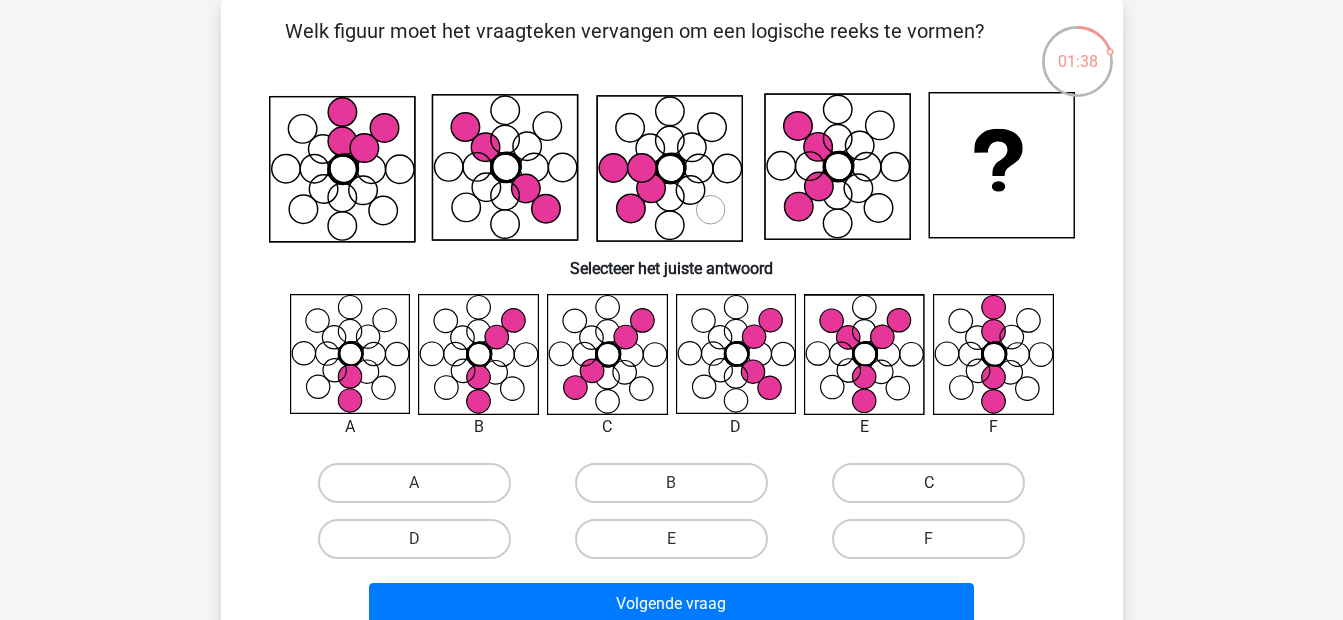 click on "C" at bounding box center (928, 483) 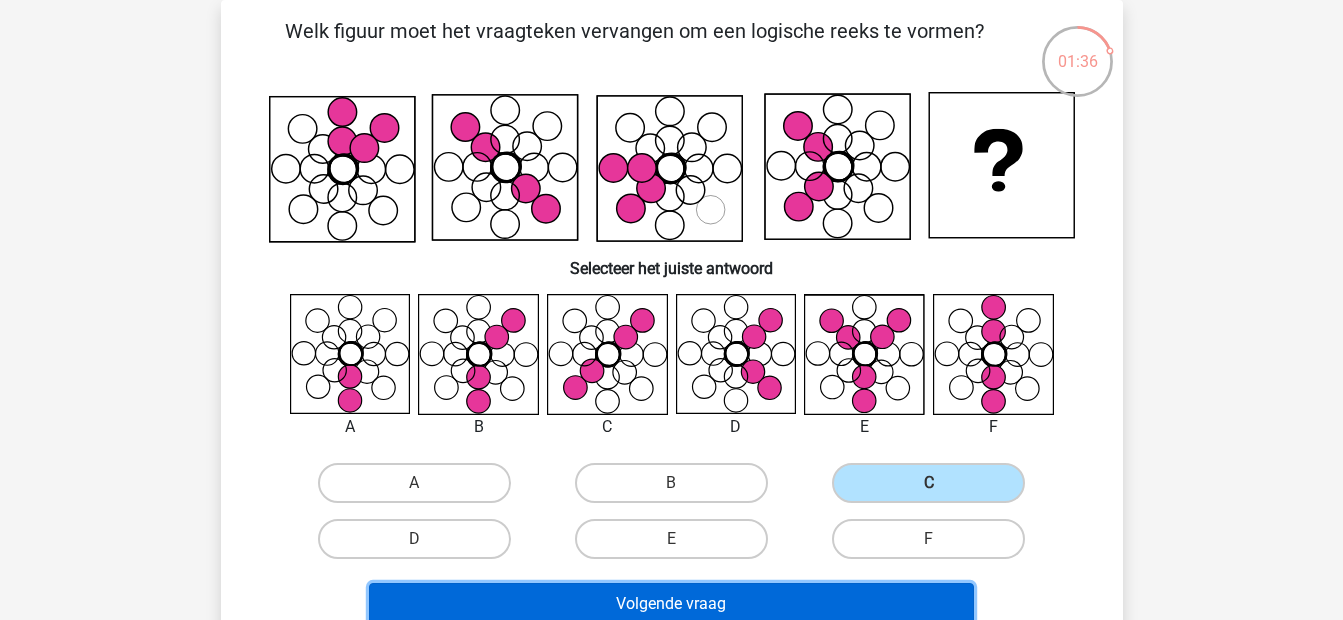 click on "Volgende vraag" at bounding box center (671, 604) 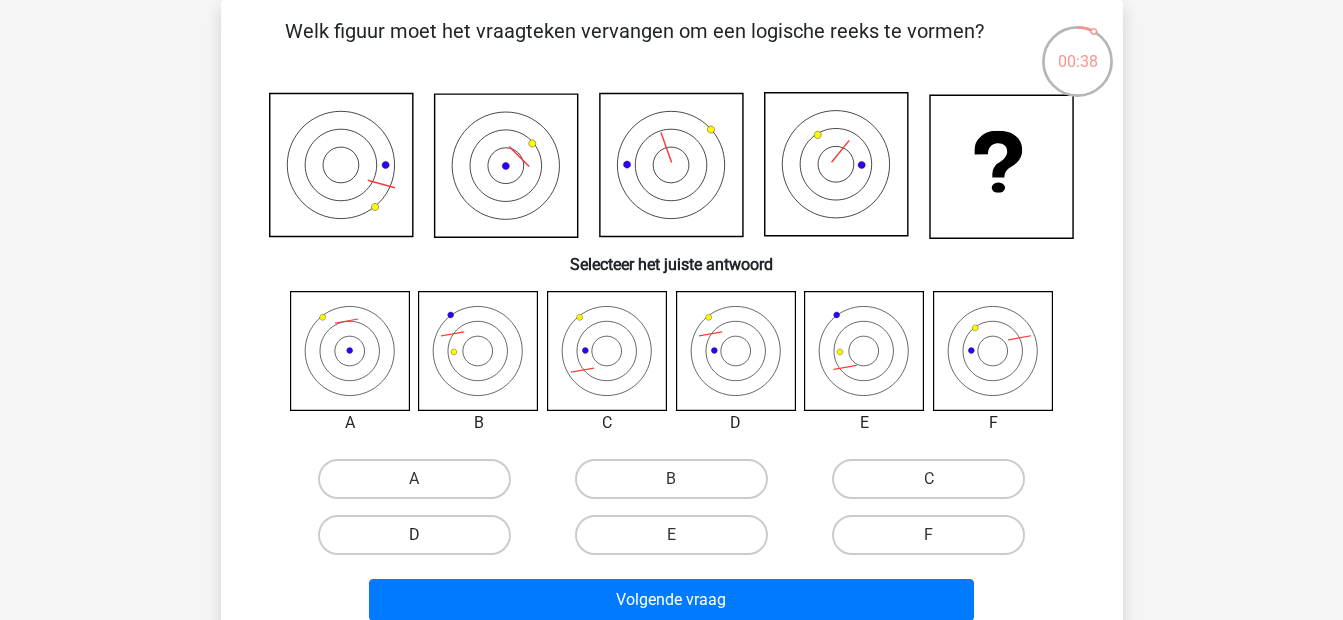 click on "D" at bounding box center (414, 535) 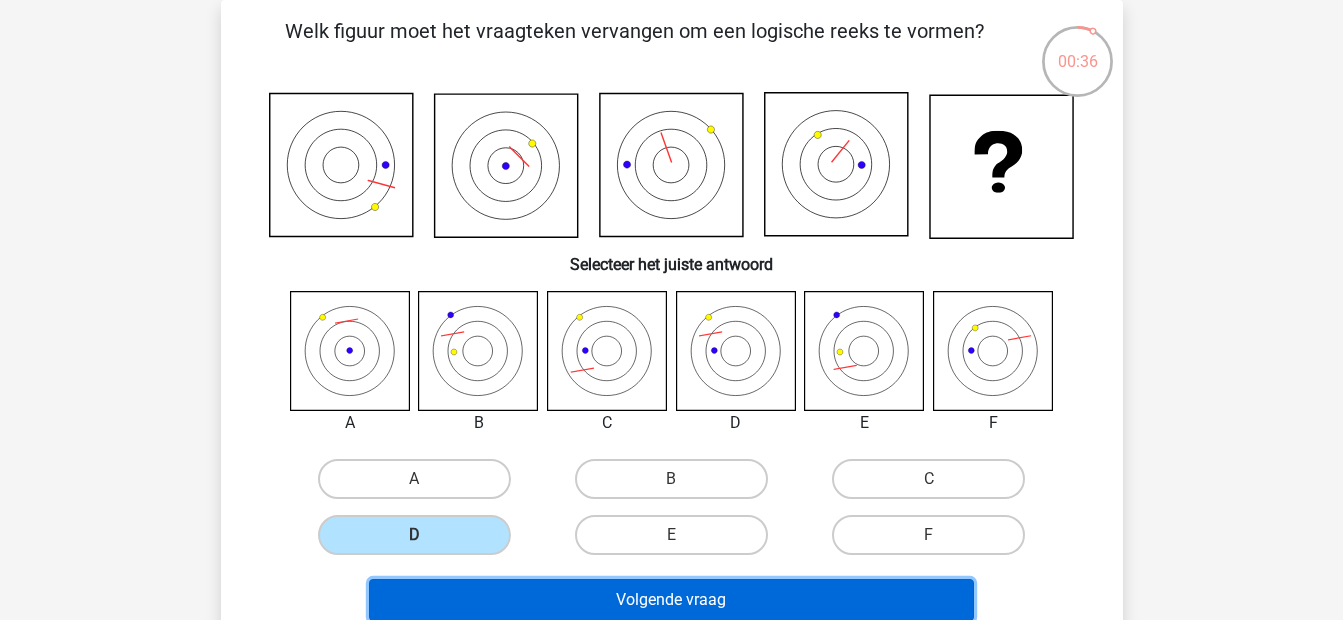 click on "Volgende vraag" at bounding box center (671, 600) 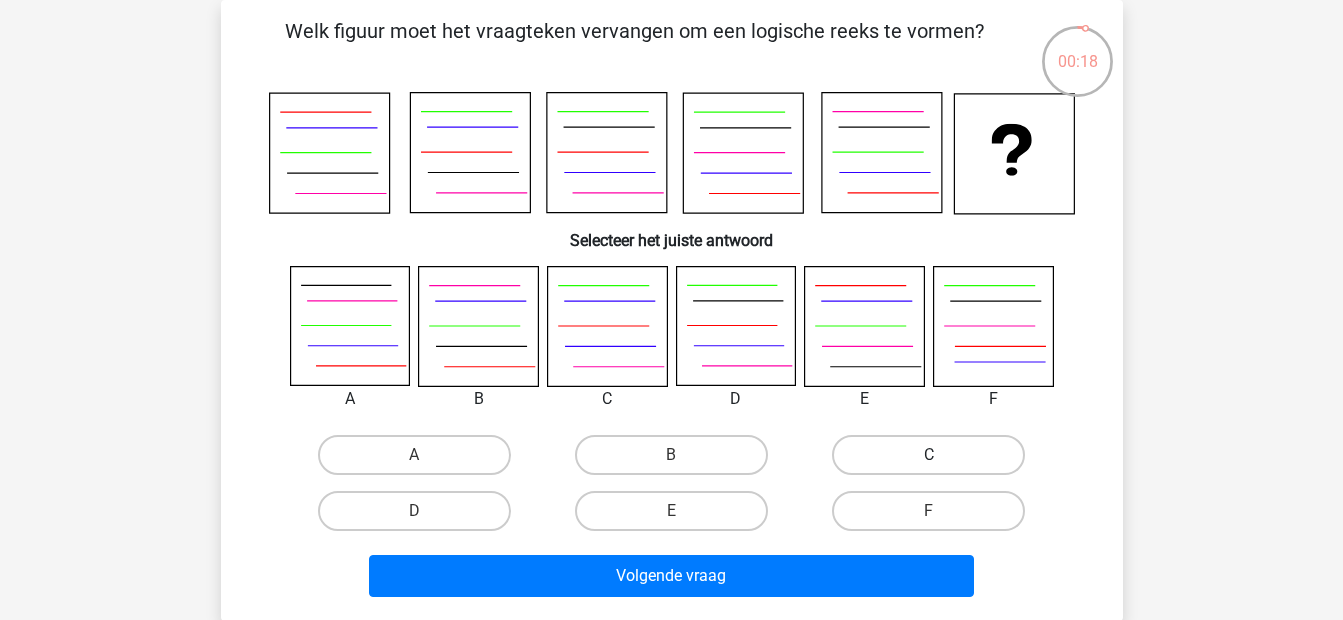 click on "C" at bounding box center (928, 455) 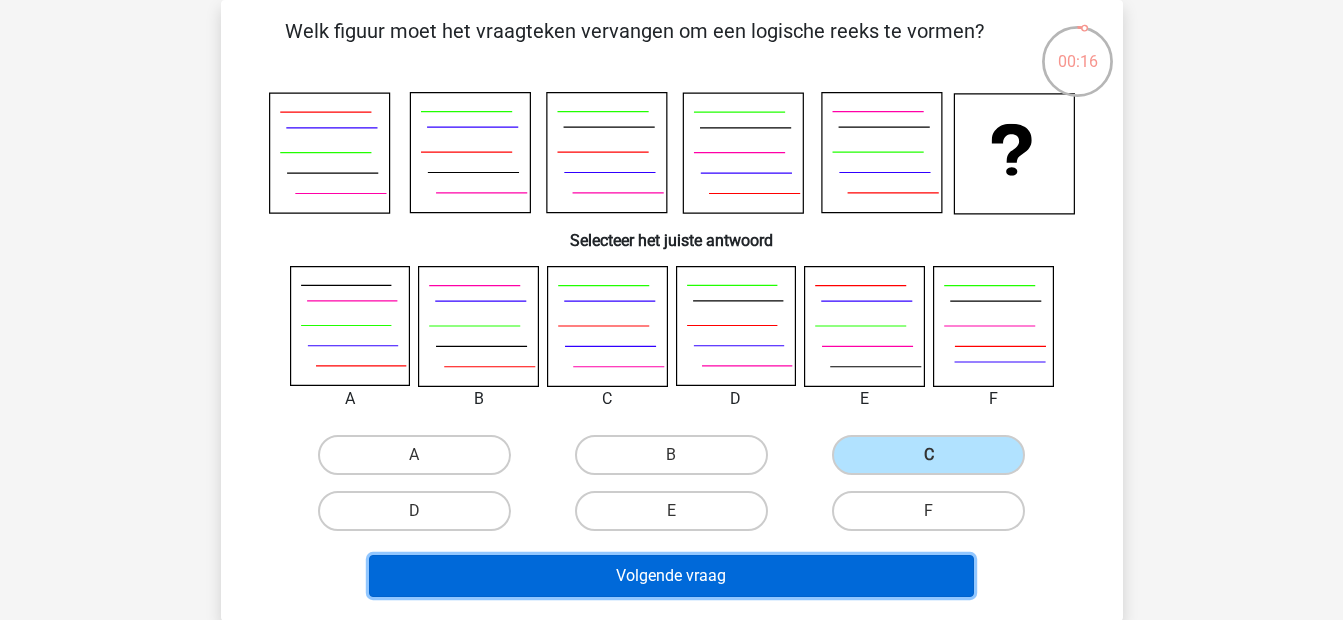 click on "Volgende vraag" at bounding box center [671, 576] 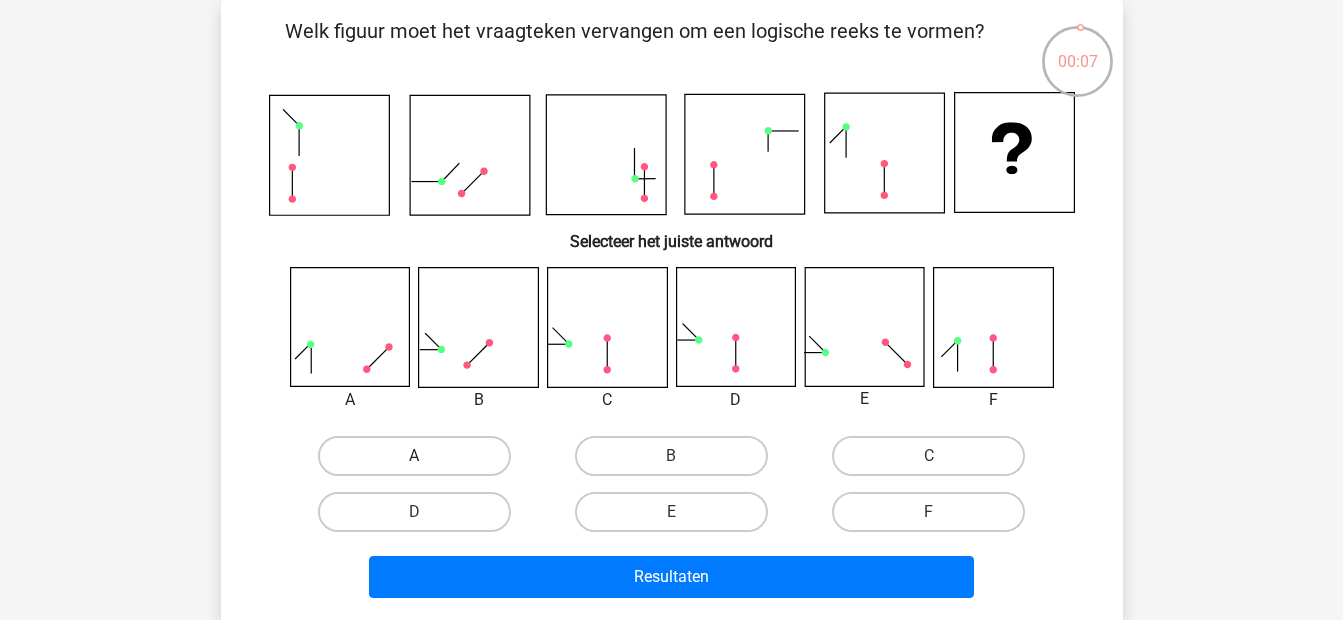 click on "A" at bounding box center [414, 456] 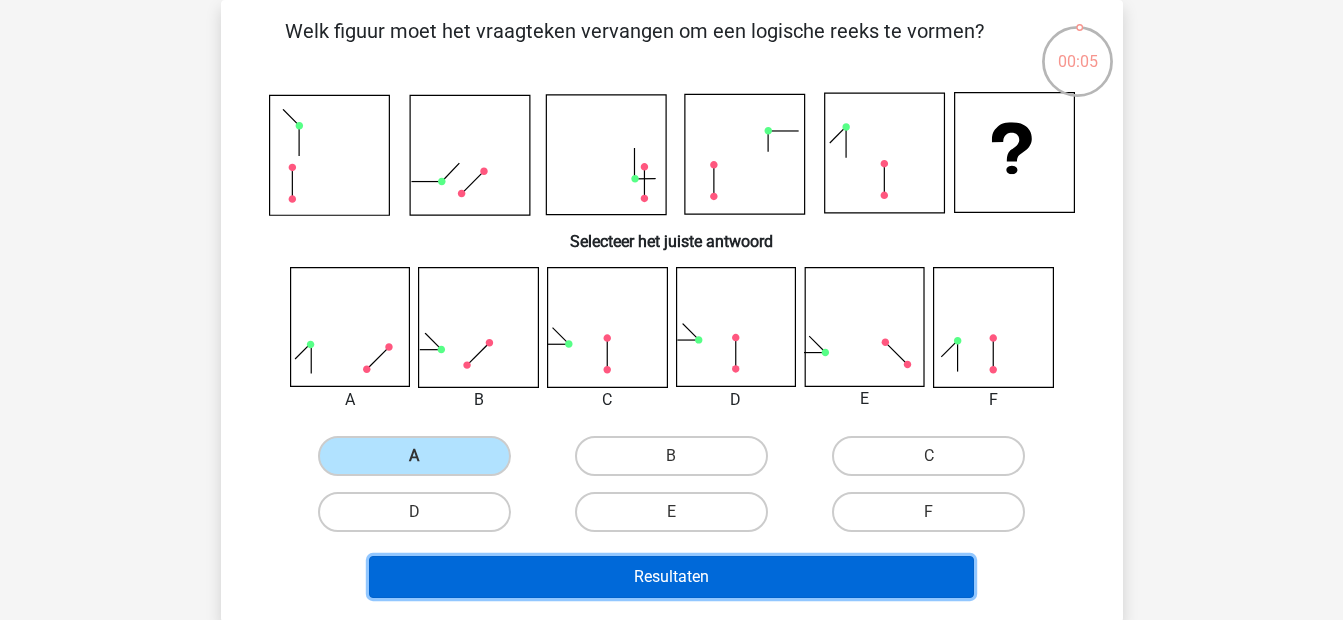 click on "Resultaten" at bounding box center (671, 577) 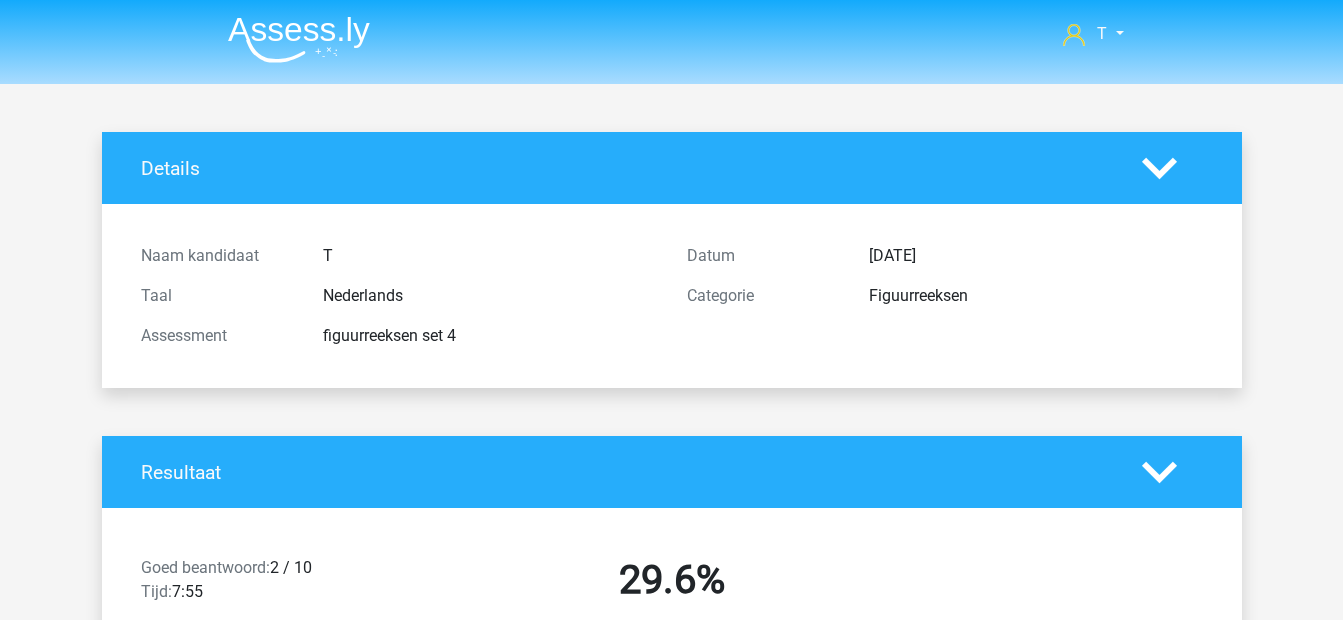 scroll, scrollTop: 0, scrollLeft: 0, axis: both 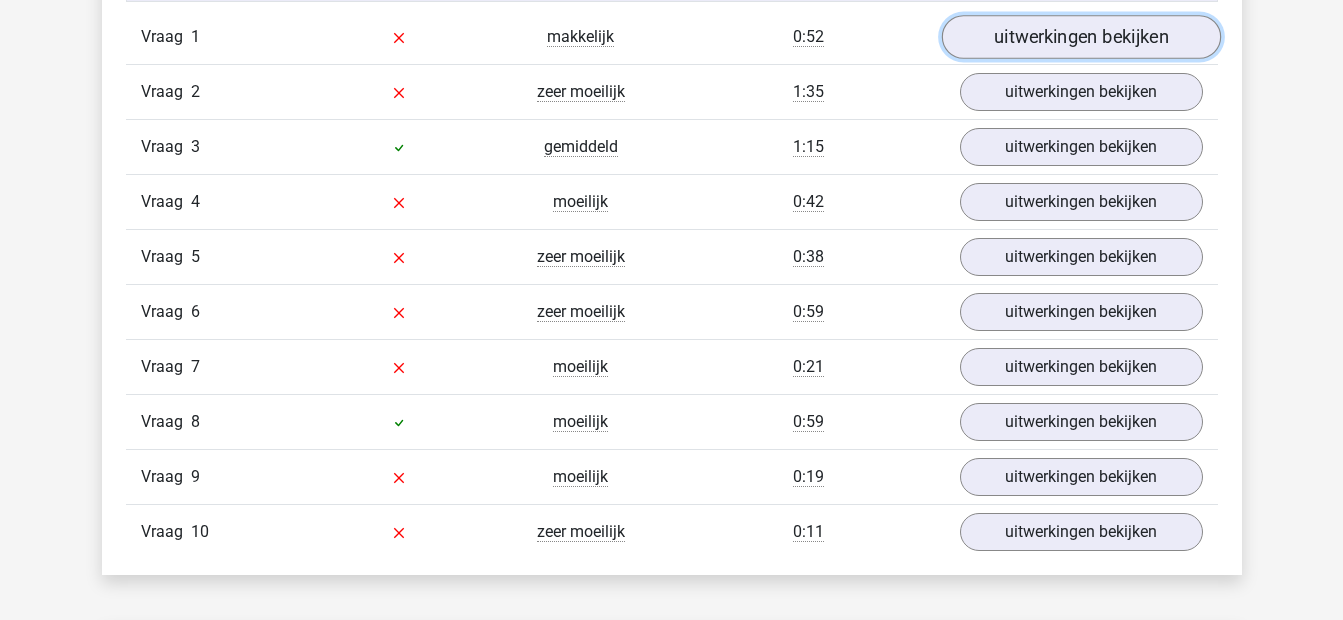 click on "uitwerkingen bekijken" at bounding box center (1080, 38) 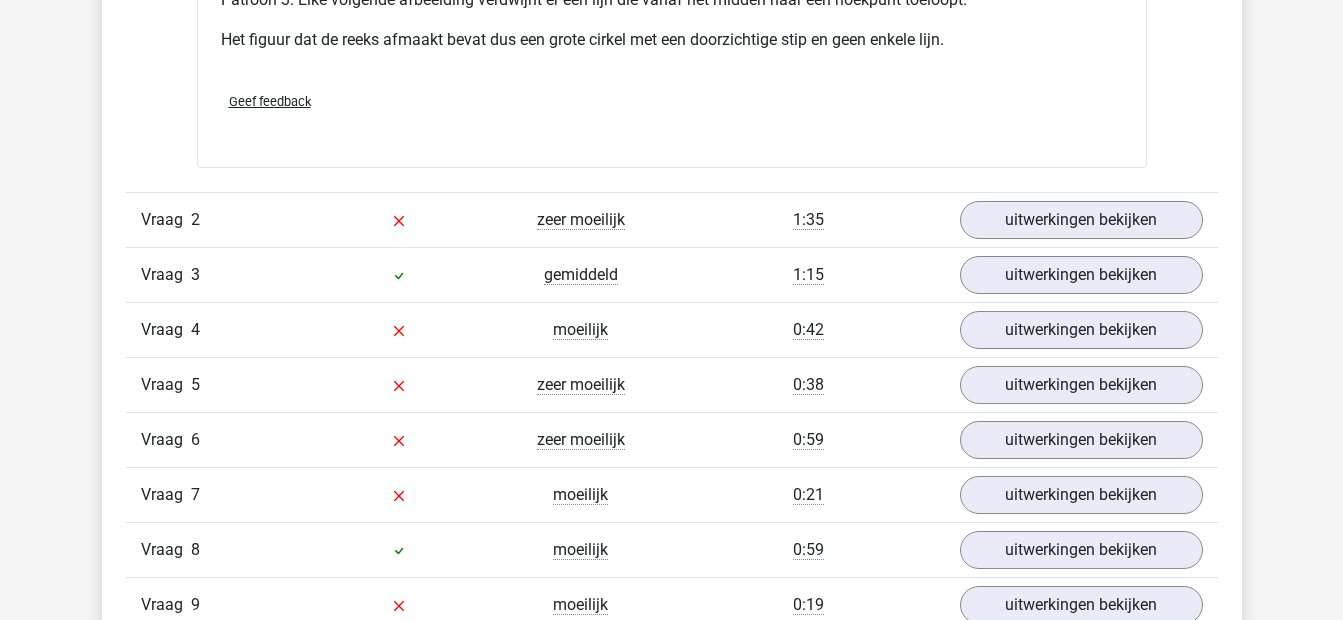 scroll, scrollTop: 2530, scrollLeft: 0, axis: vertical 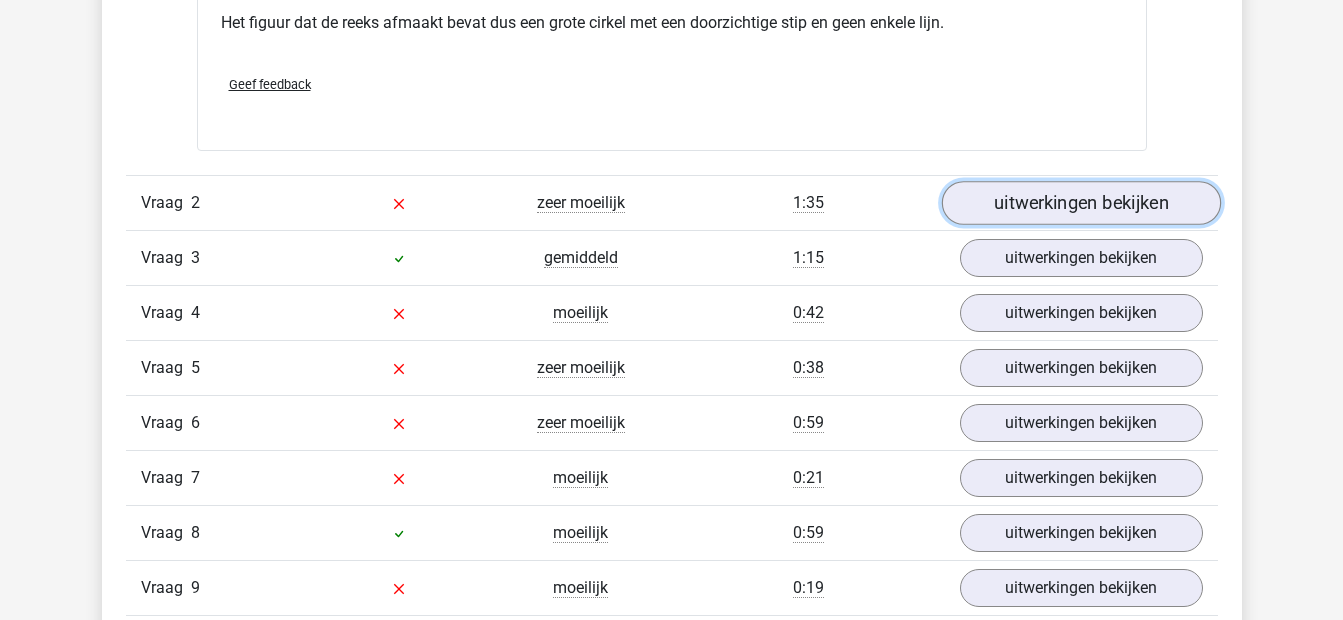 click on "uitwerkingen bekijken" at bounding box center [1080, 203] 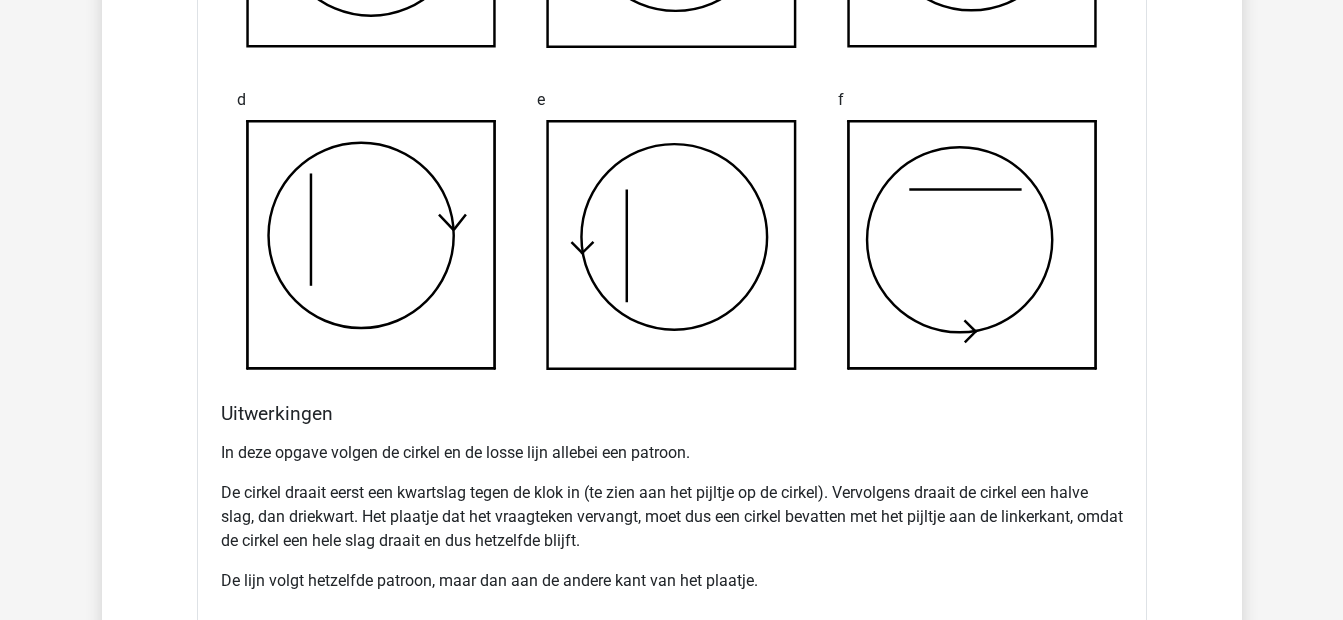 scroll, scrollTop: 3279, scrollLeft: 0, axis: vertical 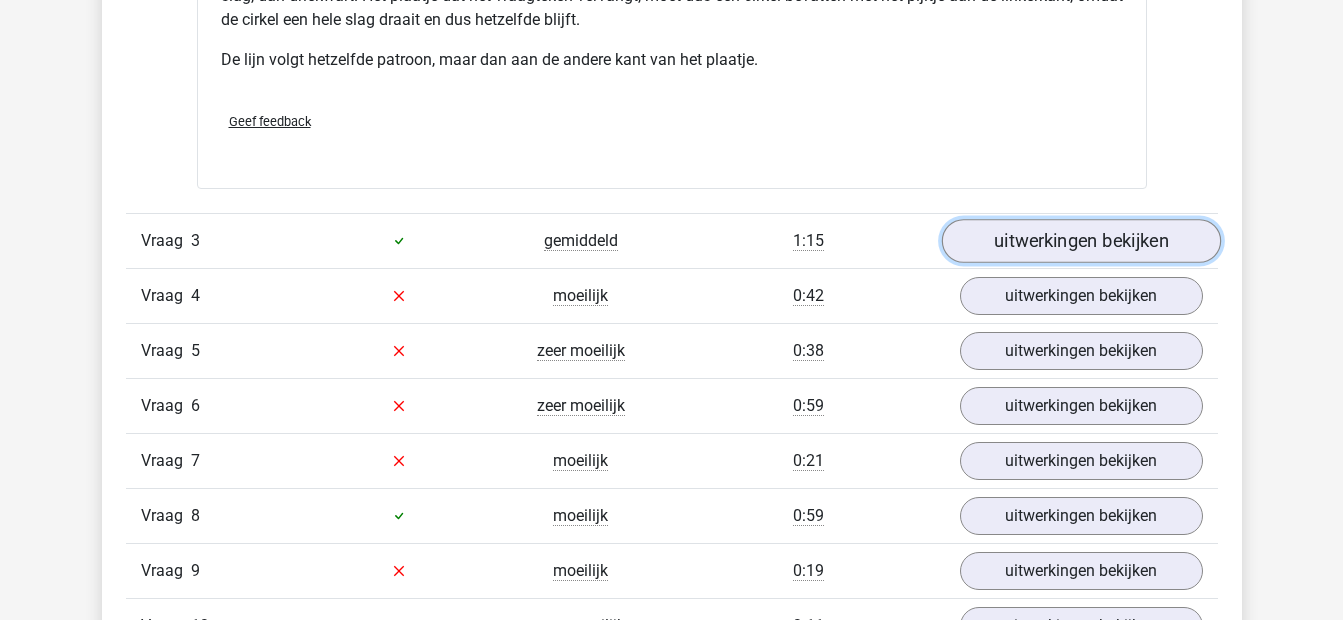 click on "uitwerkingen bekijken" at bounding box center [1080, 241] 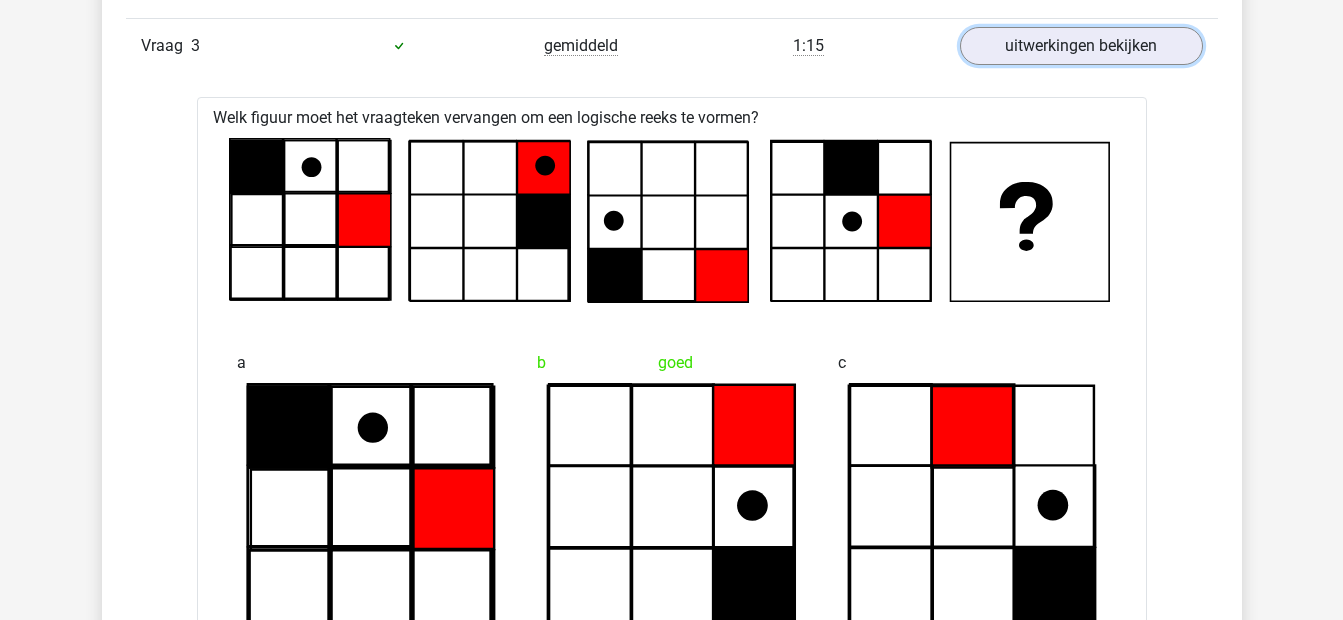 scroll, scrollTop: 4011, scrollLeft: 0, axis: vertical 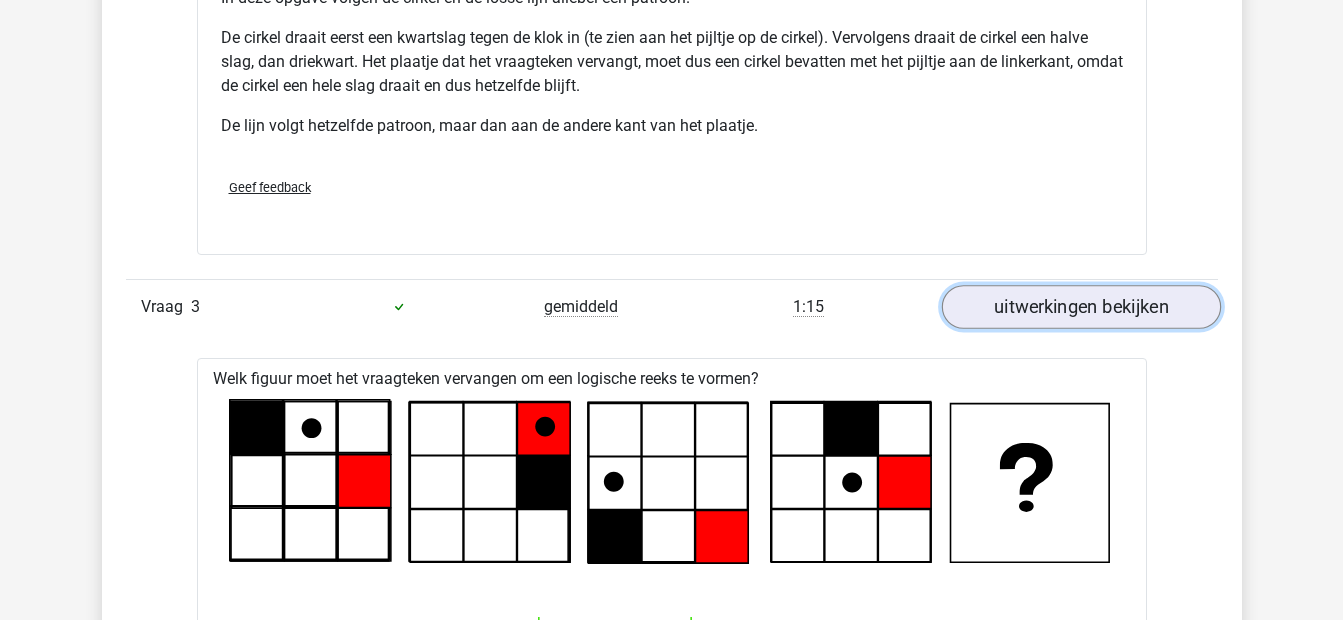 click on "uitwerkingen bekijken" at bounding box center [1080, 307] 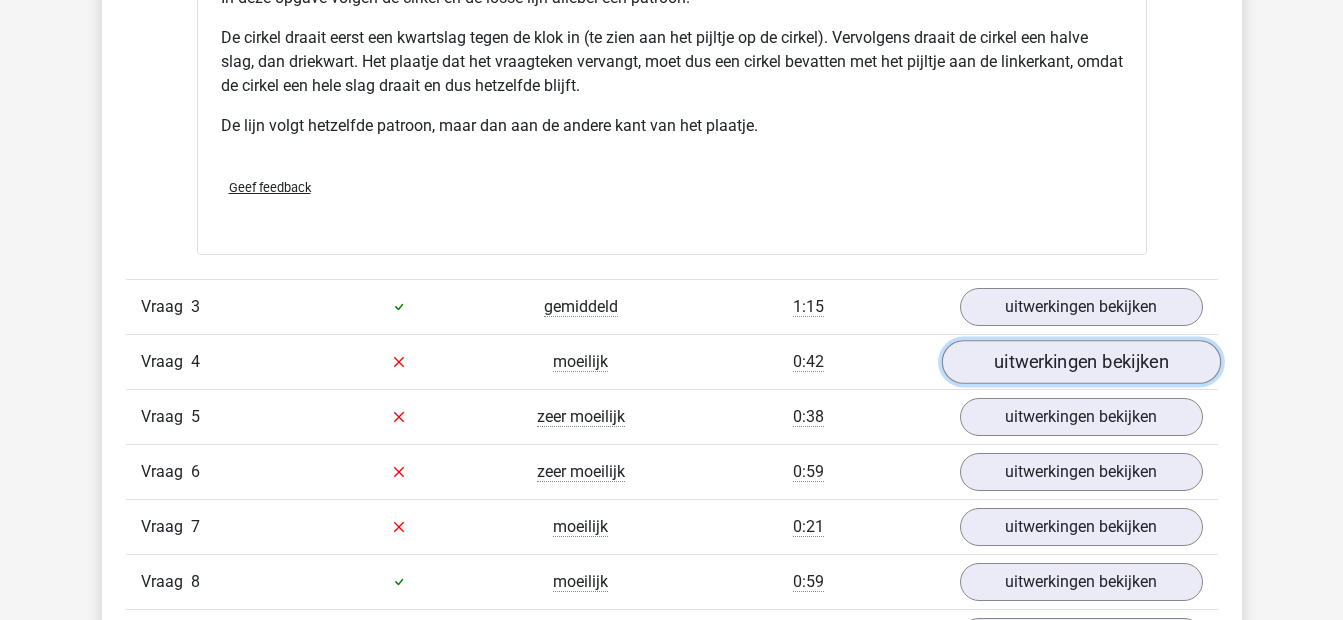 click on "uitwerkingen bekijken" at bounding box center (1080, 362) 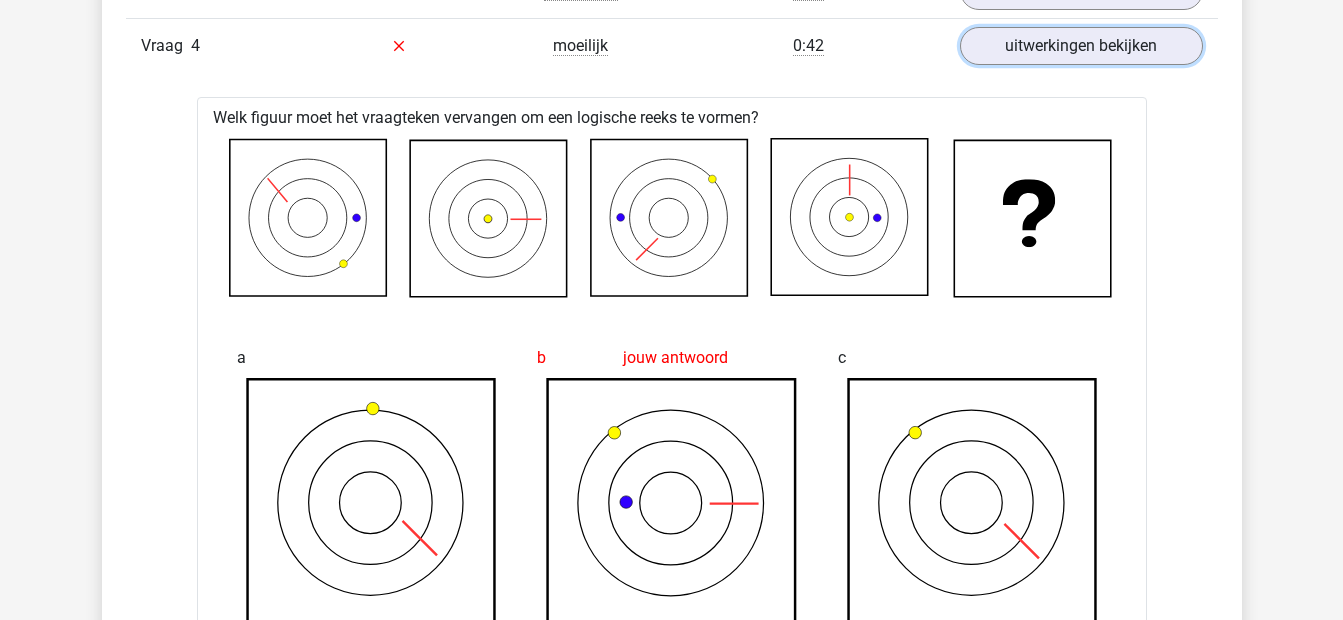 scroll, scrollTop: 4027, scrollLeft: 0, axis: vertical 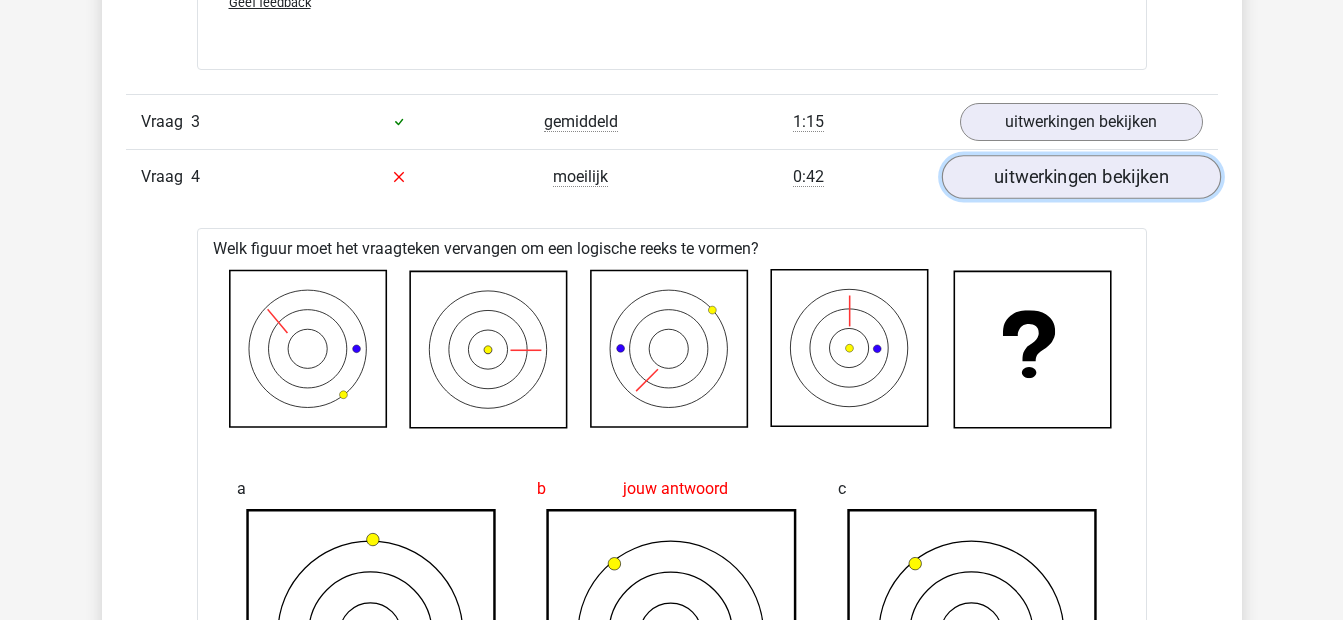 click on "uitwerkingen bekijken" at bounding box center [1080, 177] 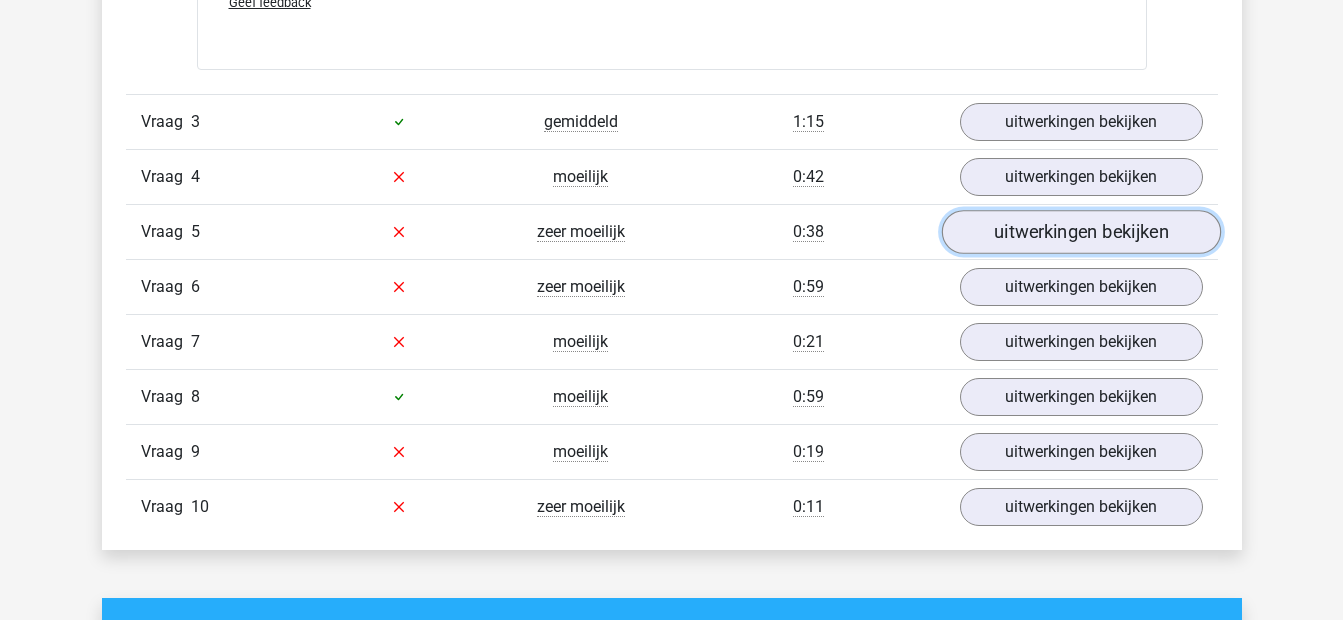 click on "uitwerkingen bekijken" at bounding box center [1080, 232] 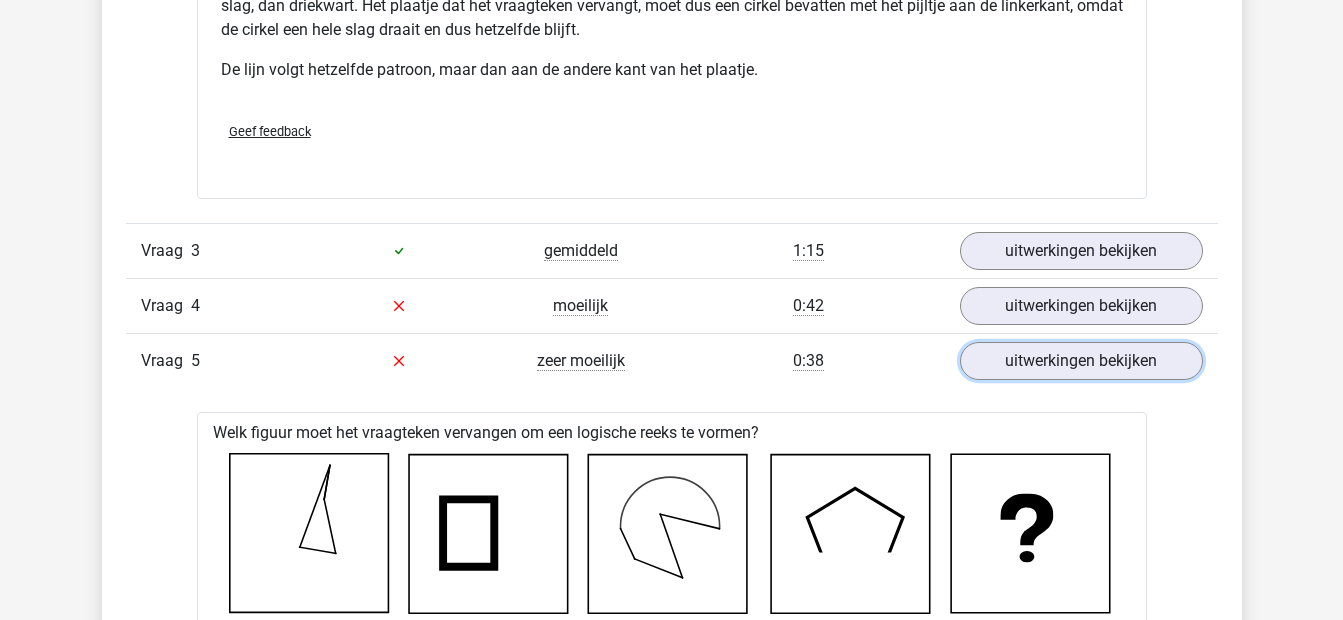 scroll, scrollTop: 3767, scrollLeft: 0, axis: vertical 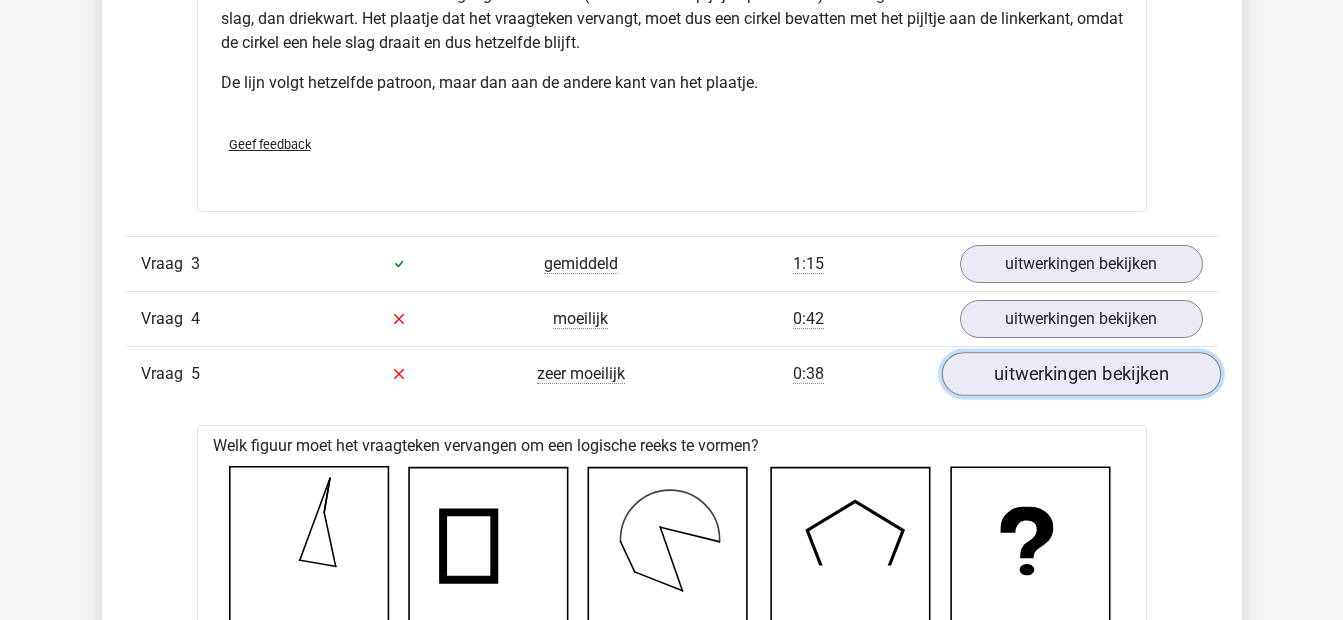 click on "uitwerkingen bekijken" at bounding box center [1080, 374] 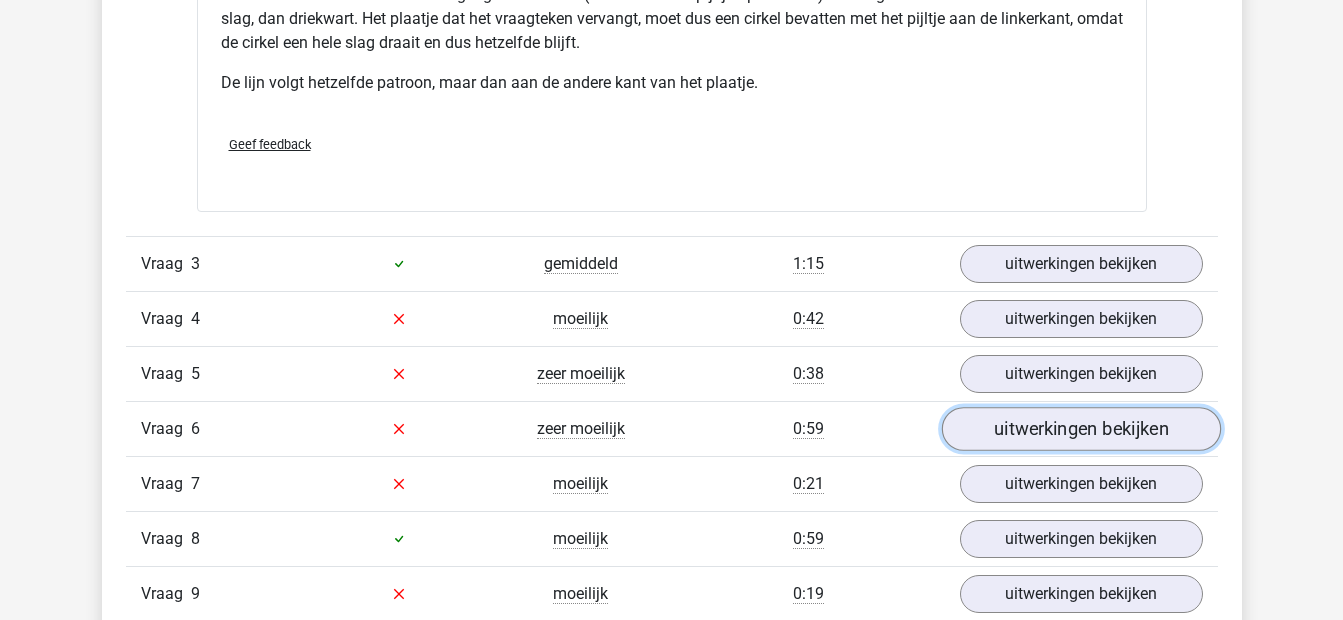 click on "uitwerkingen bekijken" at bounding box center [1080, 429] 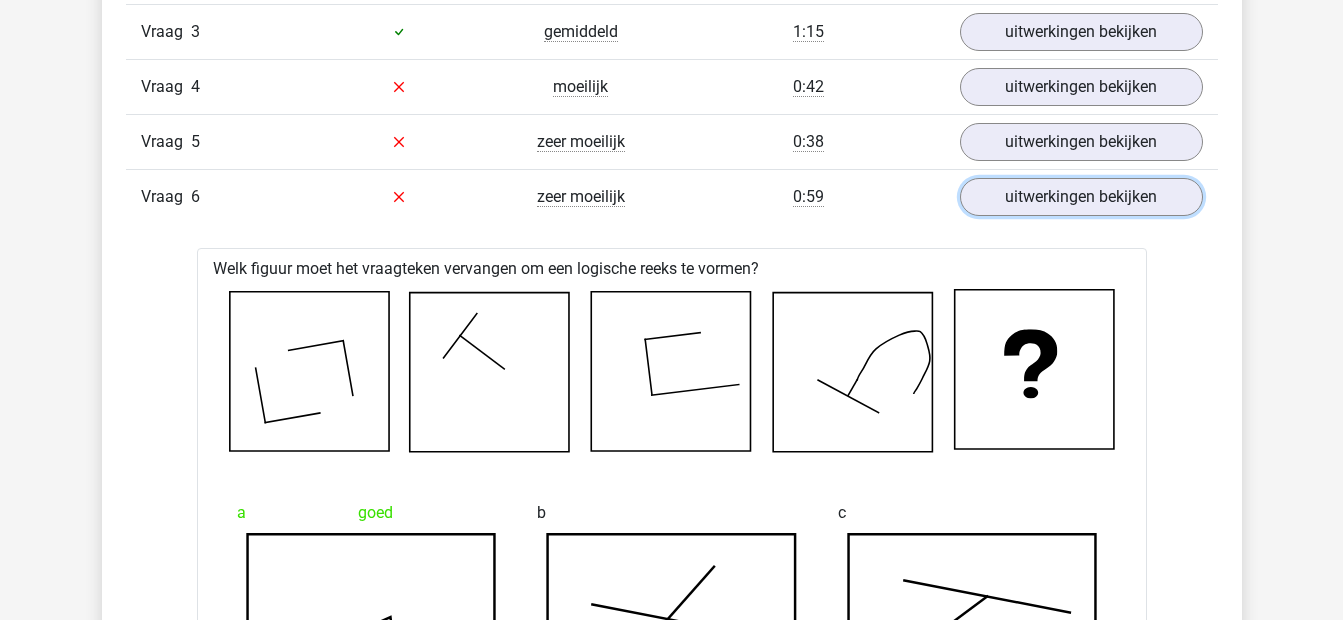 scroll, scrollTop: 3973, scrollLeft: 0, axis: vertical 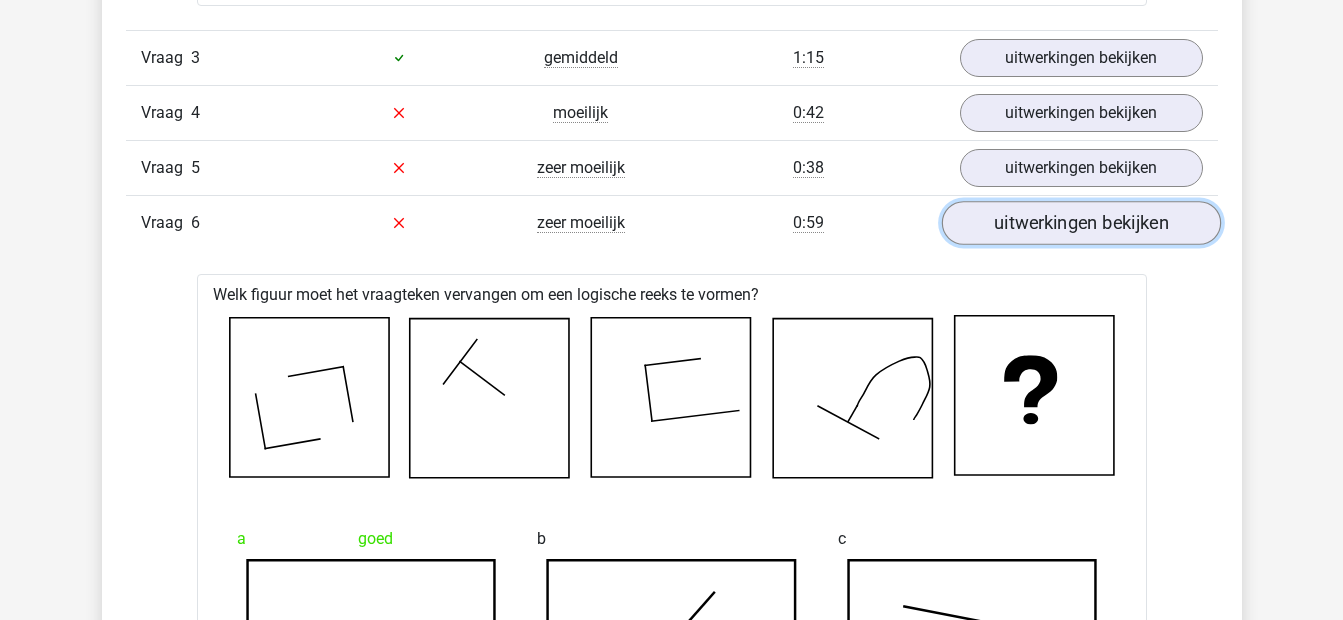 click on "uitwerkingen bekijken" at bounding box center [1080, 223] 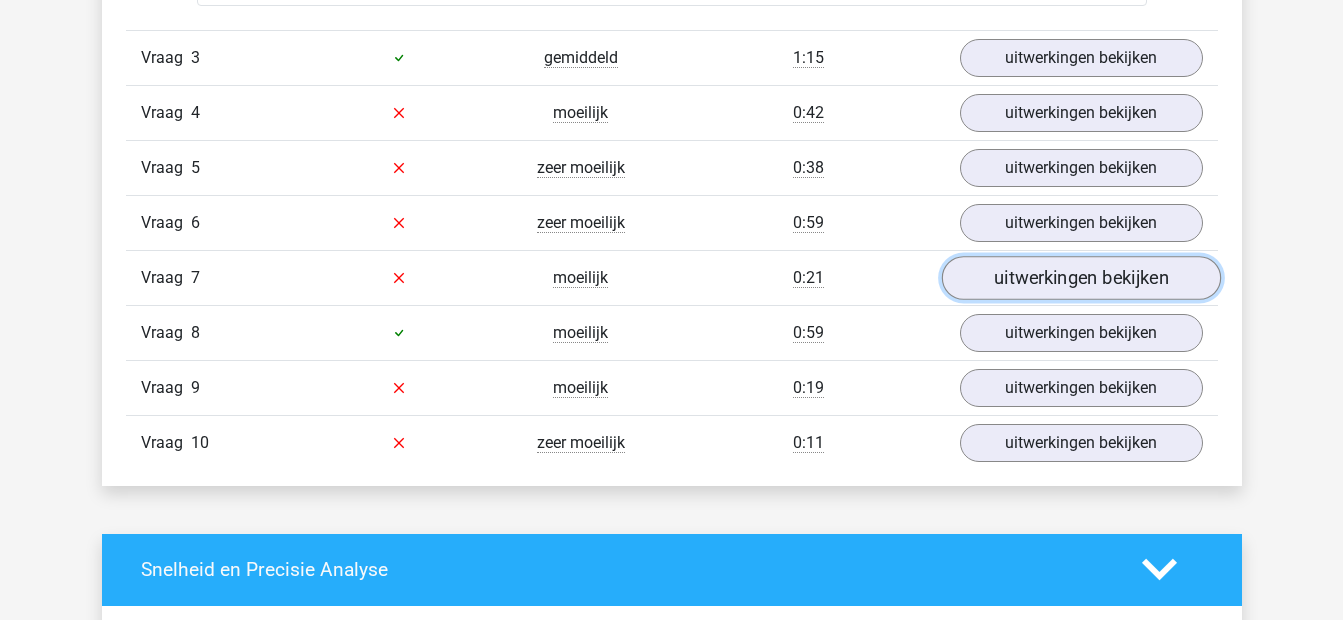click on "uitwerkingen bekijken" at bounding box center (1080, 278) 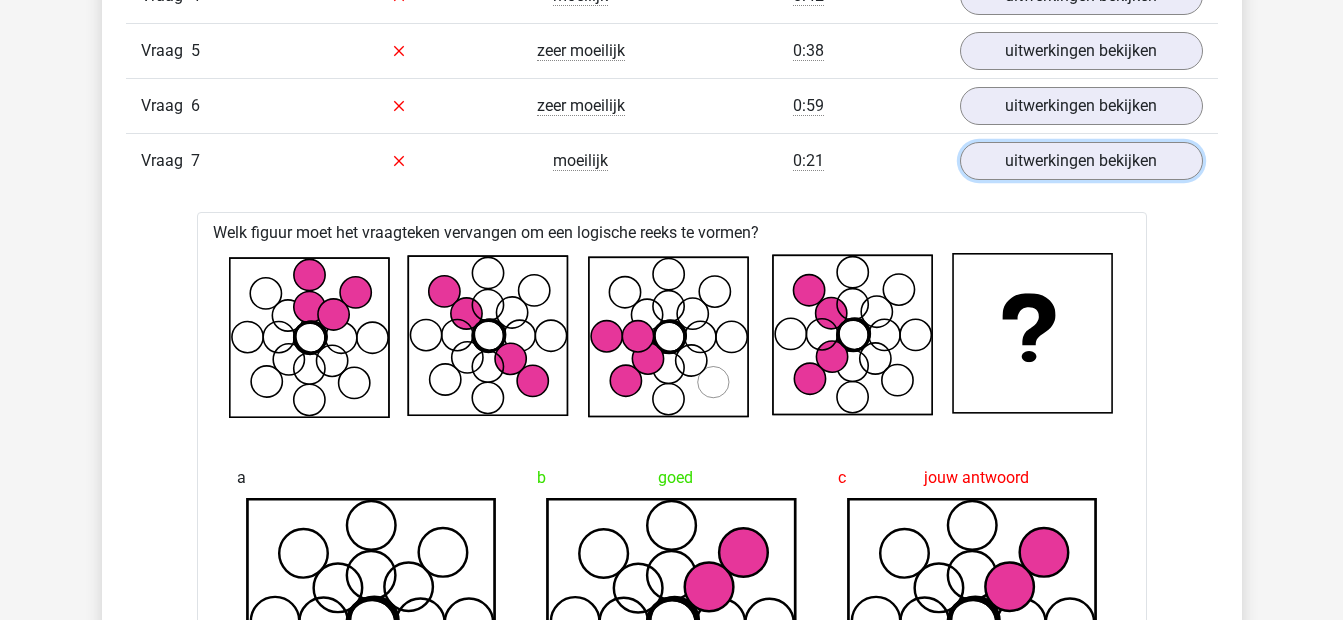 scroll, scrollTop: 4077, scrollLeft: 0, axis: vertical 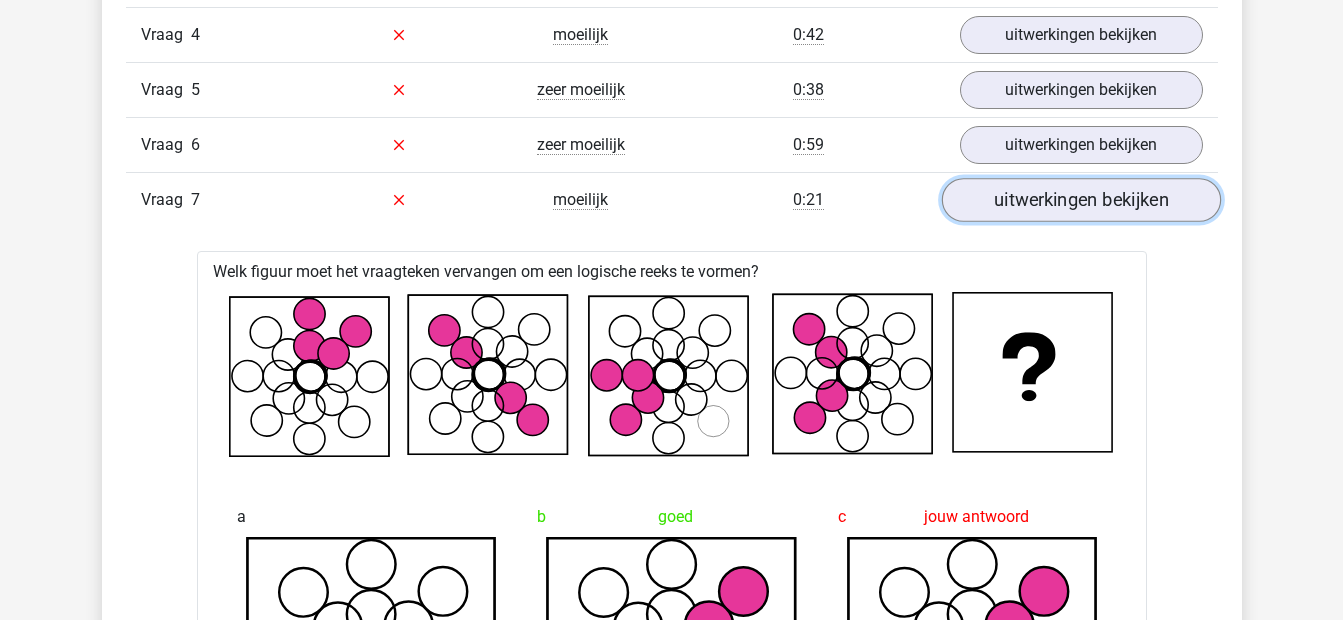 click on "uitwerkingen bekijken" at bounding box center [1080, 200] 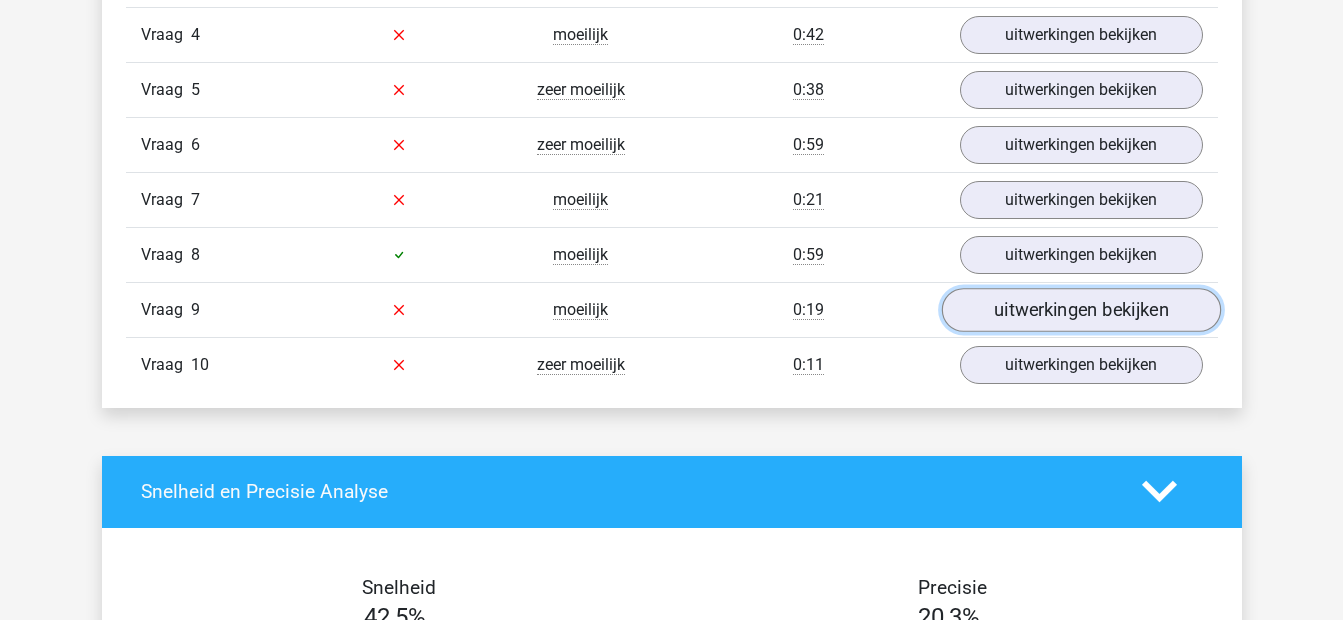 click on "uitwerkingen bekijken" at bounding box center (1080, 310) 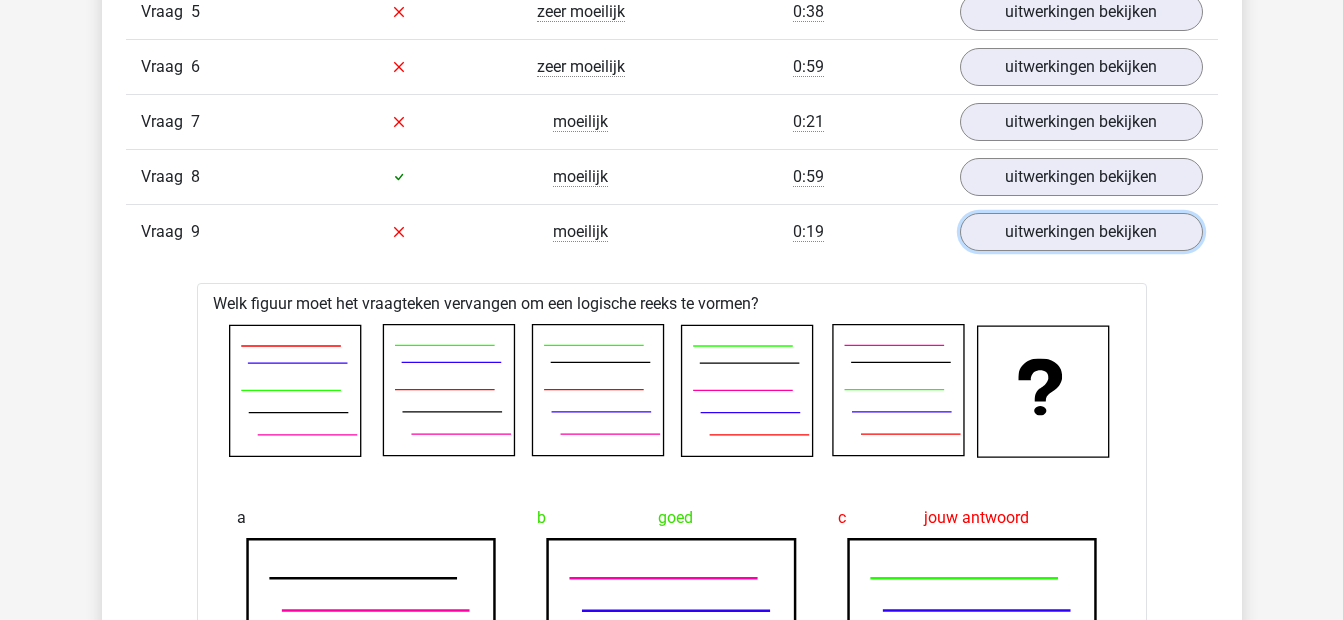 scroll, scrollTop: 4116, scrollLeft: 0, axis: vertical 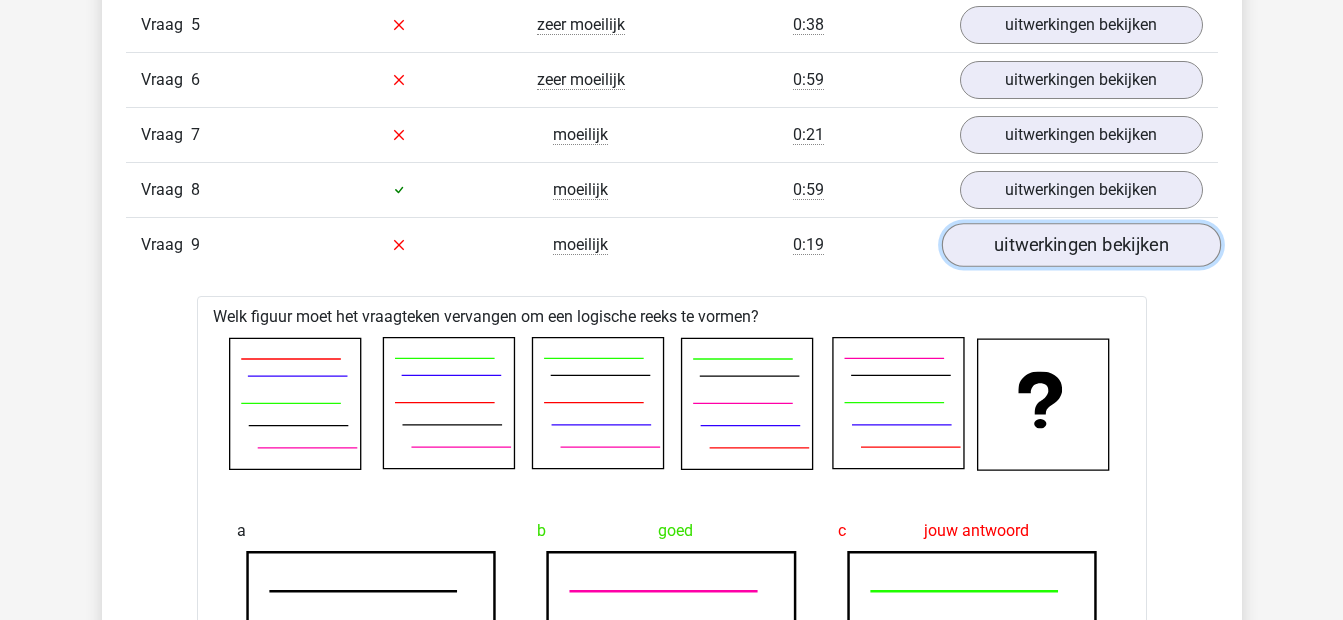 click on "uitwerkingen bekijken" at bounding box center [1080, 245] 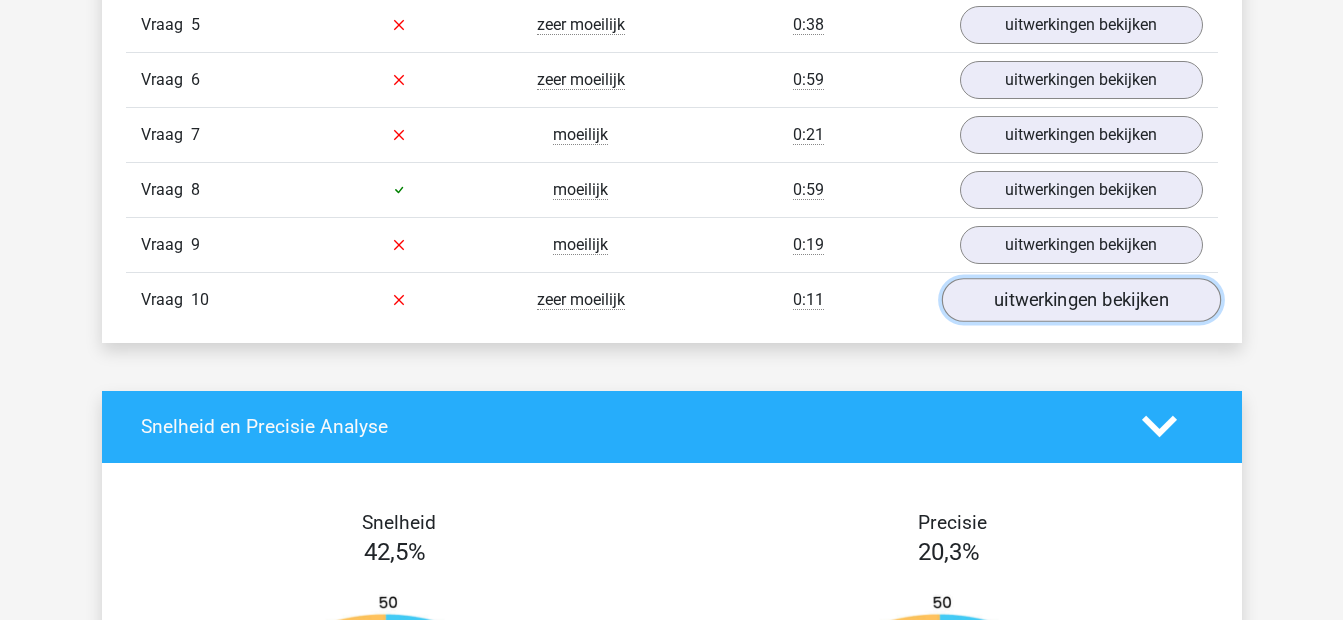 click on "uitwerkingen bekijken" at bounding box center (1080, 300) 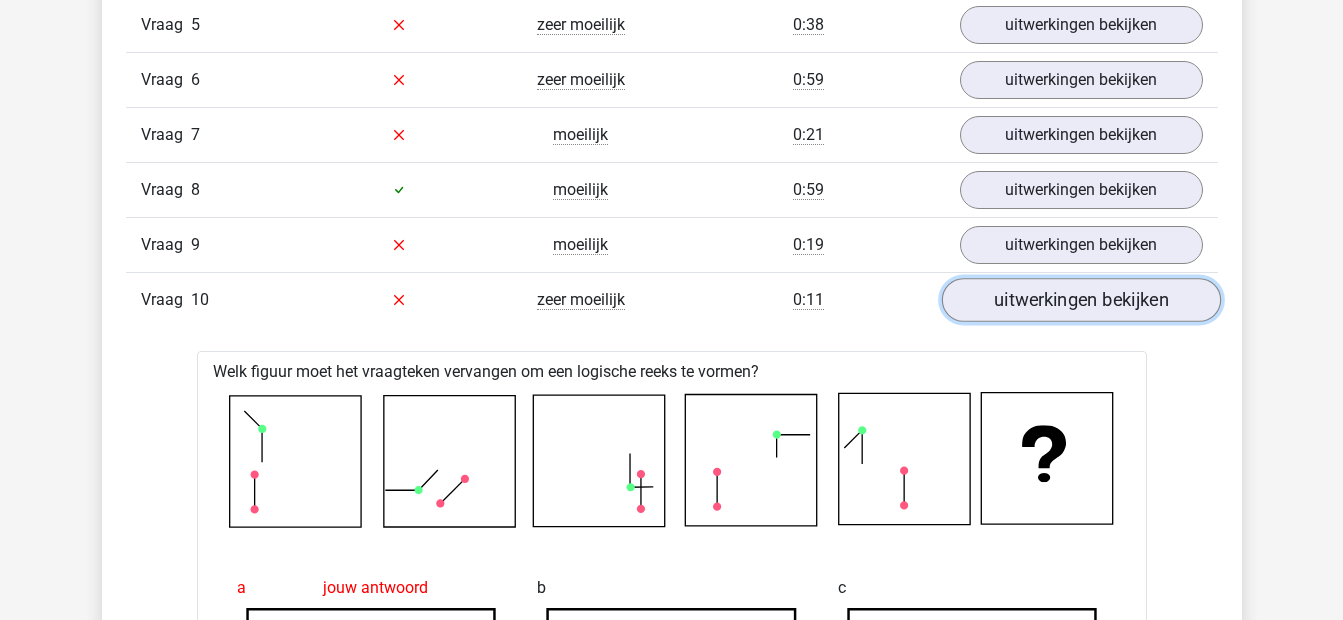 click on "uitwerkingen bekijken" at bounding box center [1080, 300] 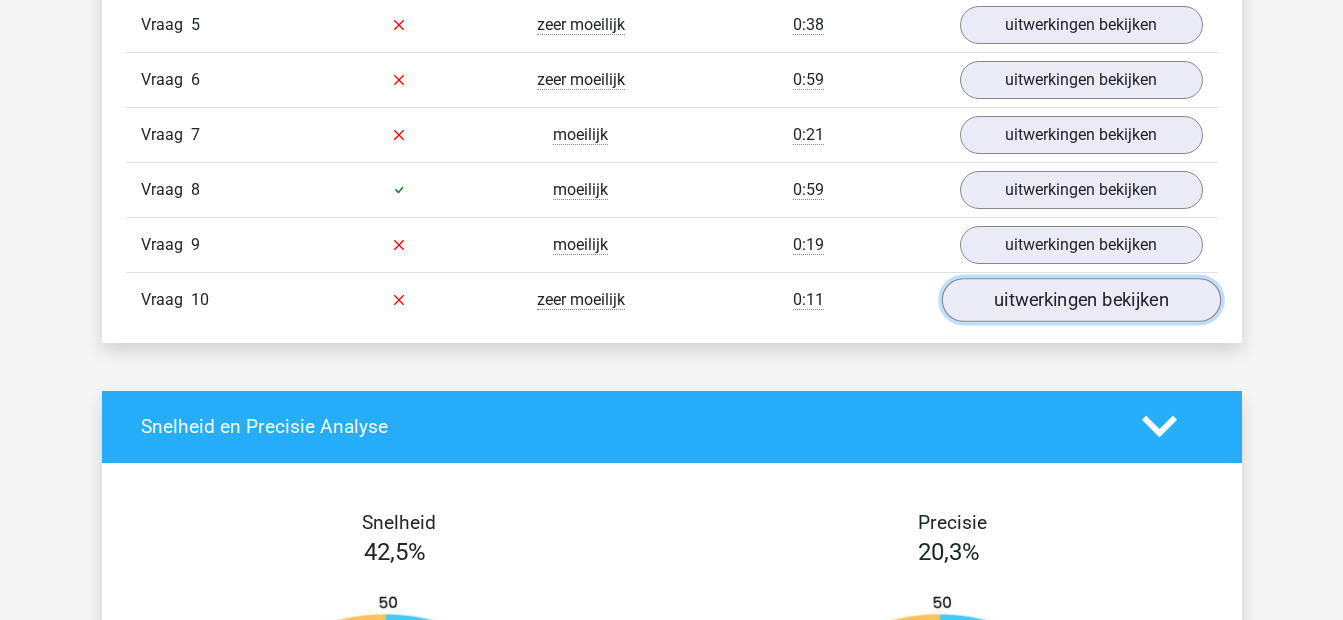 click on "uitwerkingen bekijken" at bounding box center (1080, 300) 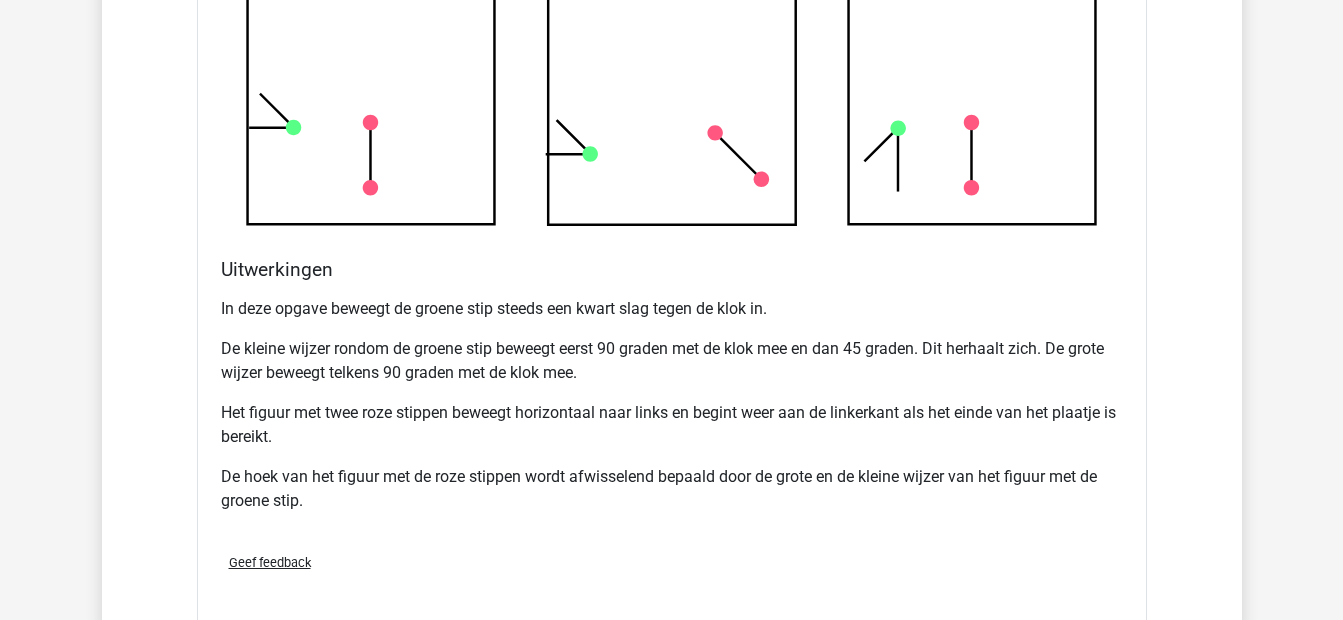 scroll, scrollTop: 5110, scrollLeft: 0, axis: vertical 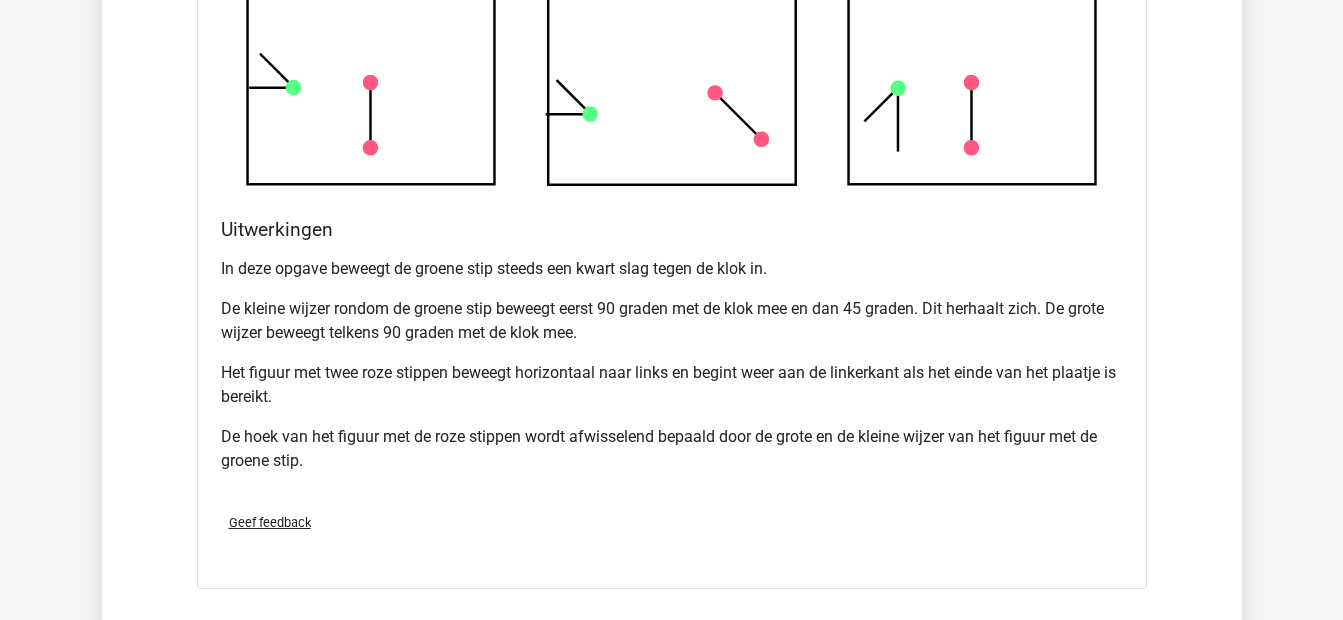 click on "Vraag
1
makkelijk
0:52
uitwerkingen bekijken
Welk figuur moet het vraagteken vervangen om een logische reeks te vormen?
a
b" at bounding box center [672, -1573] 